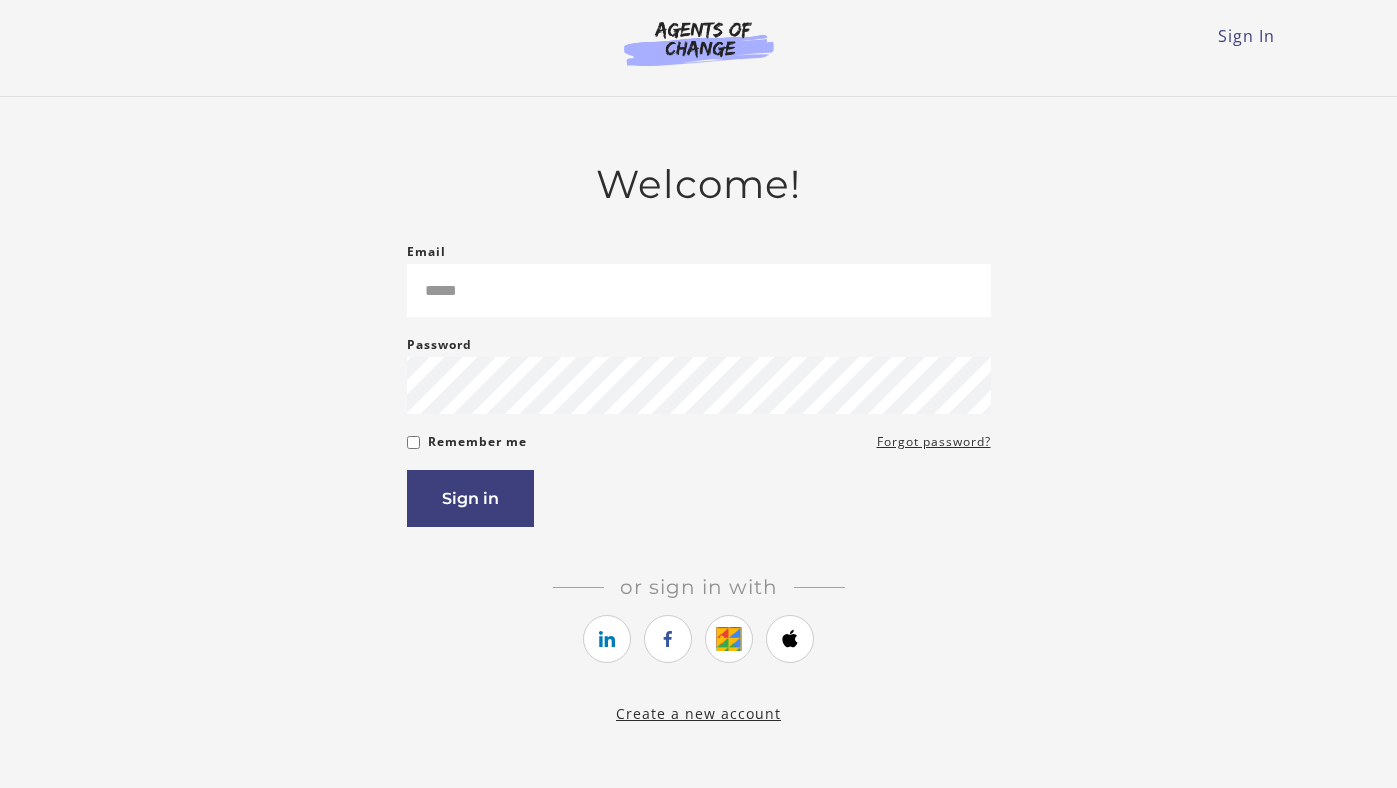 scroll, scrollTop: 0, scrollLeft: 0, axis: both 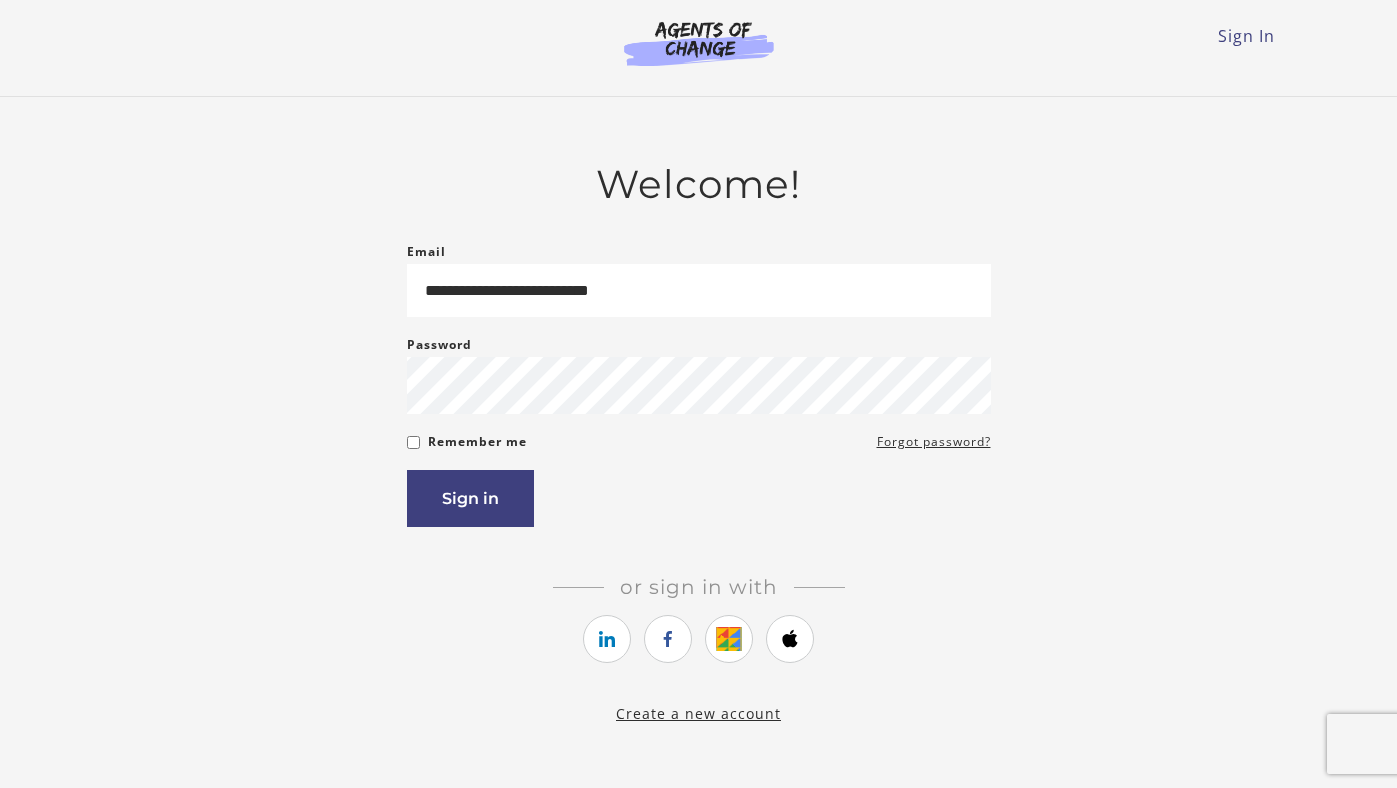type on "**********" 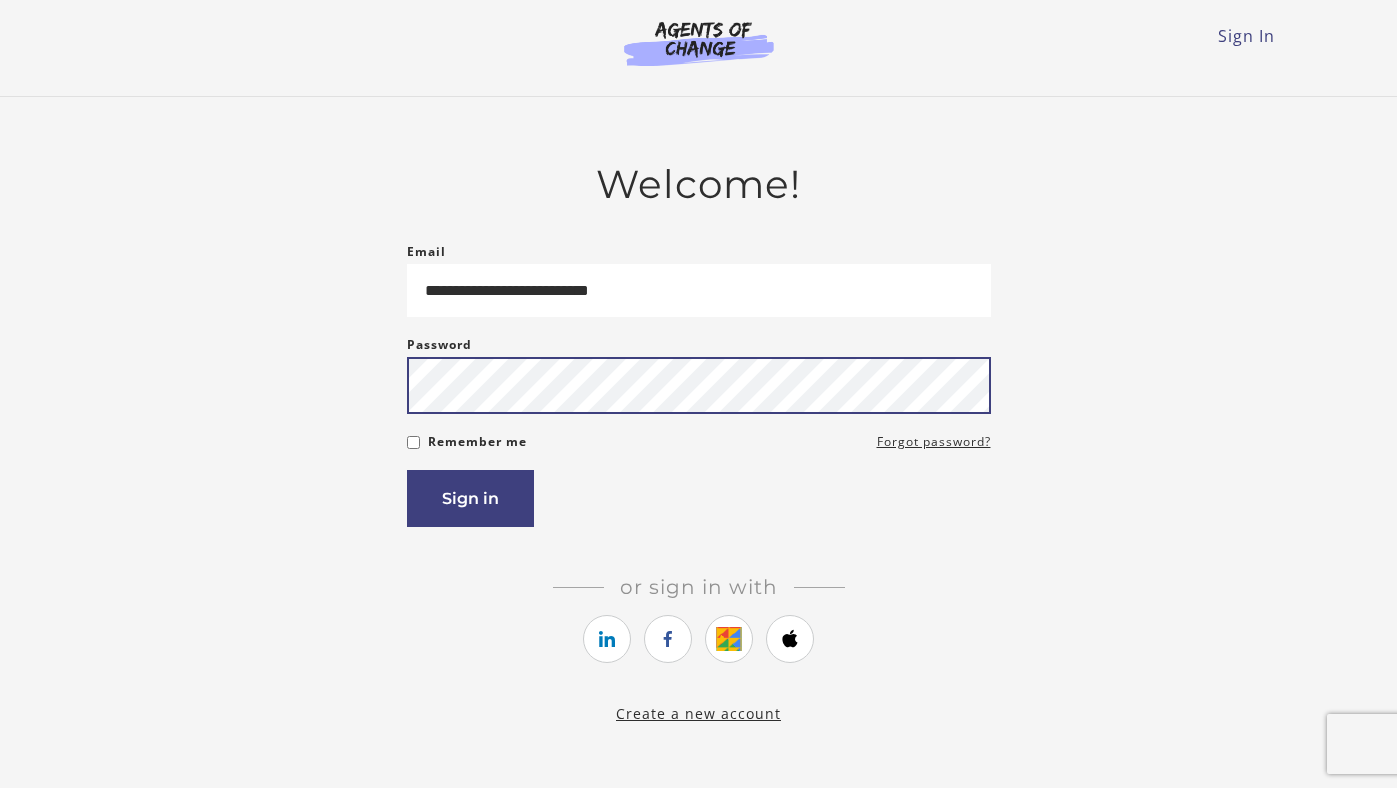 click on "Sign in" at bounding box center [470, 498] 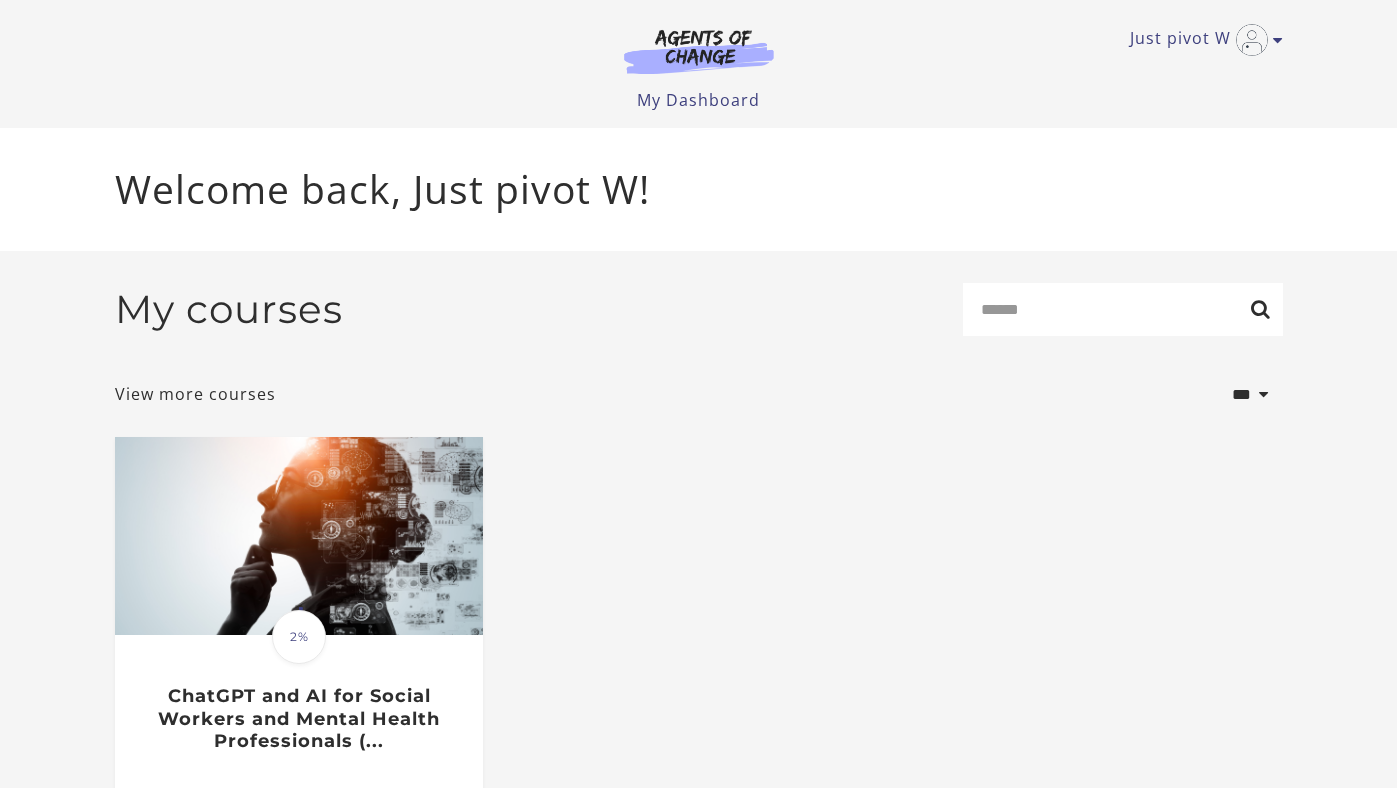 scroll, scrollTop: 0, scrollLeft: 0, axis: both 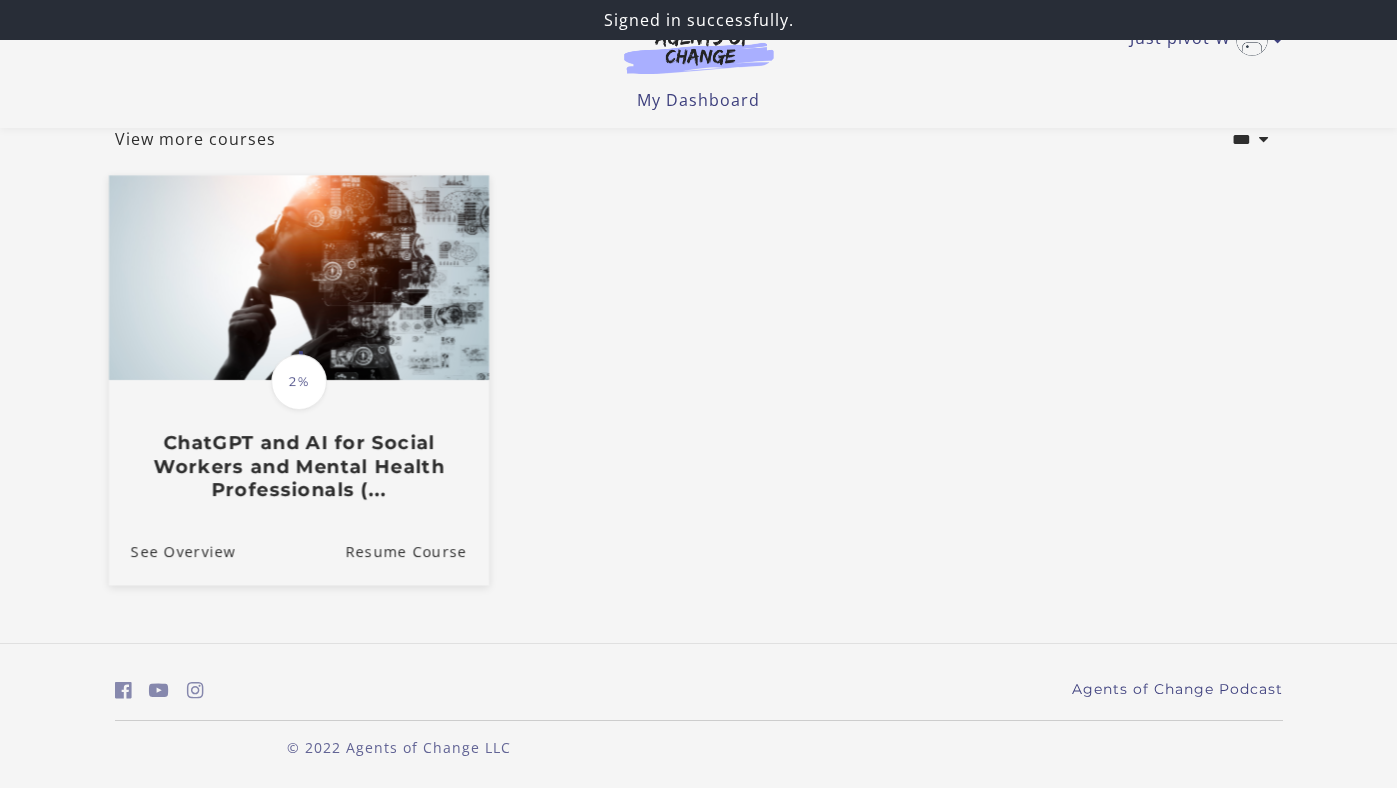 click on "ChatGPT and AI for Social Workers and Mental Health Professionals (..." at bounding box center [298, 467] 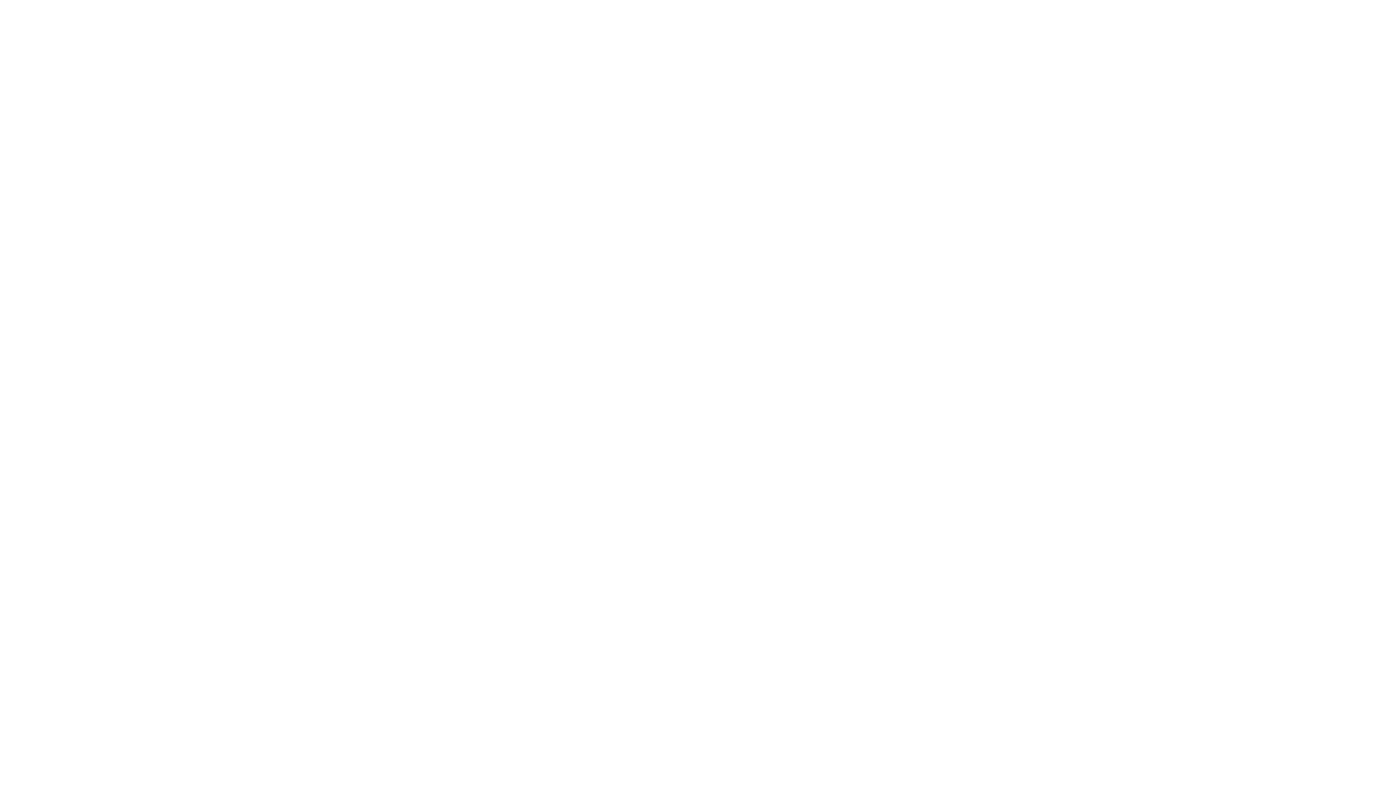 scroll, scrollTop: 0, scrollLeft: 0, axis: both 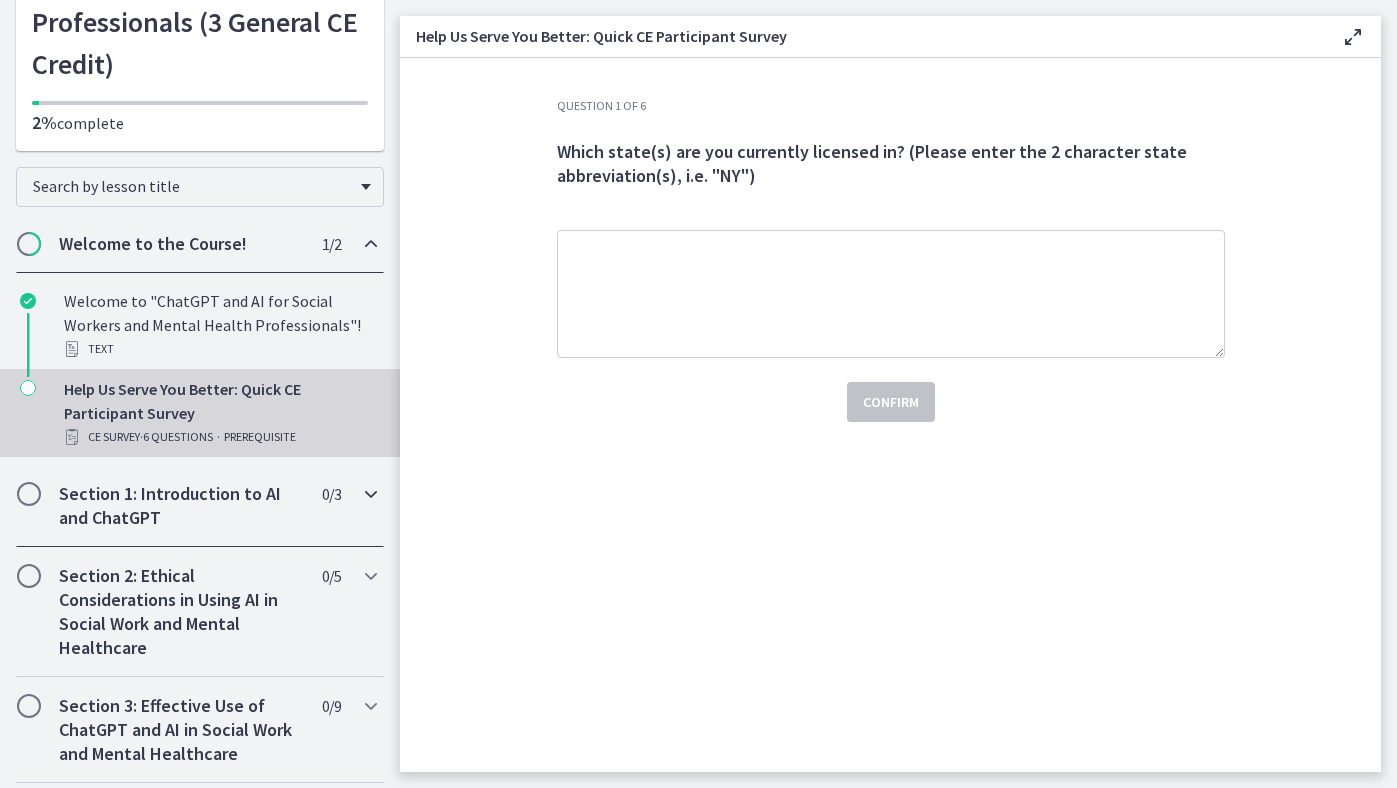 click on "Section 1: Introduction to AI and ChatGPT" at bounding box center (181, 506) 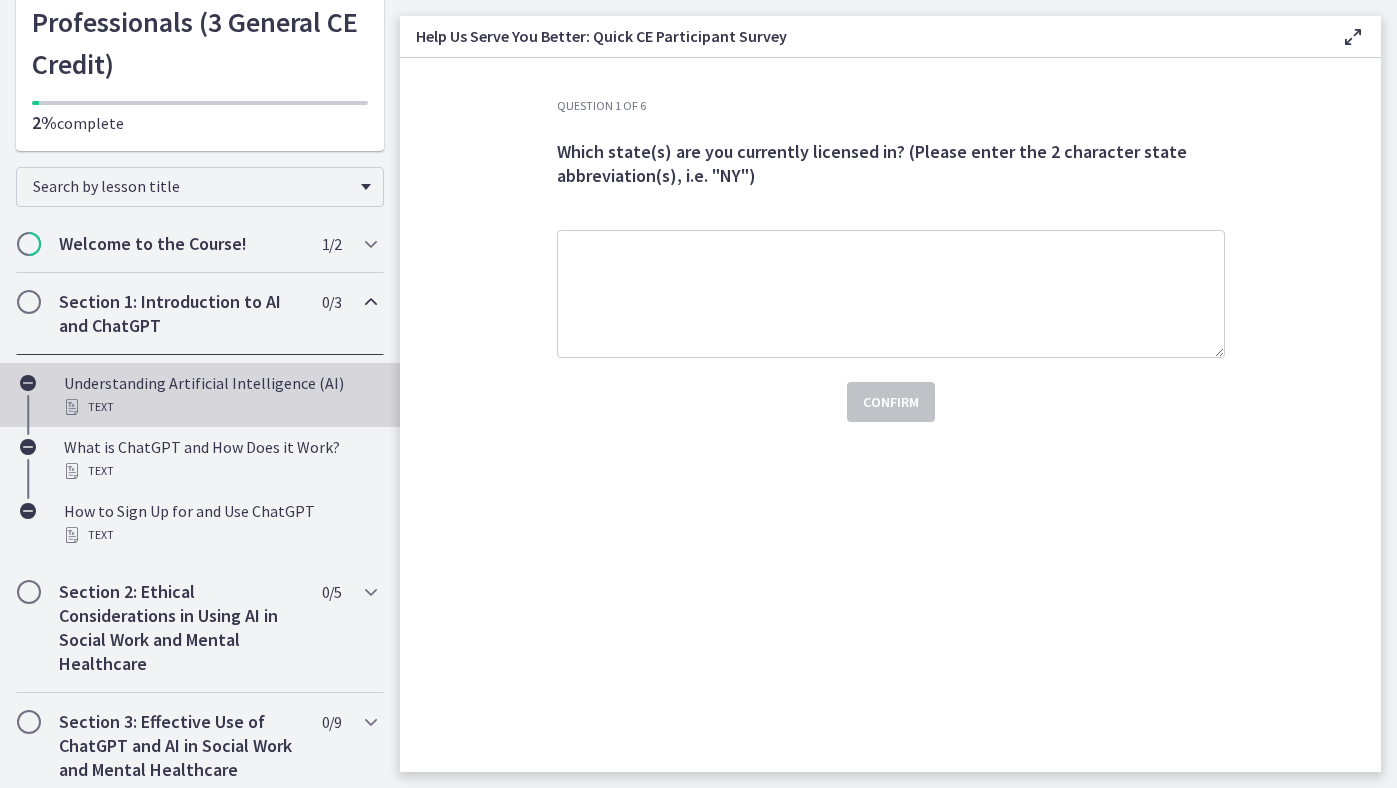 click on "Understanding Artificial Intelligence (AI)
Text" at bounding box center (220, 395) 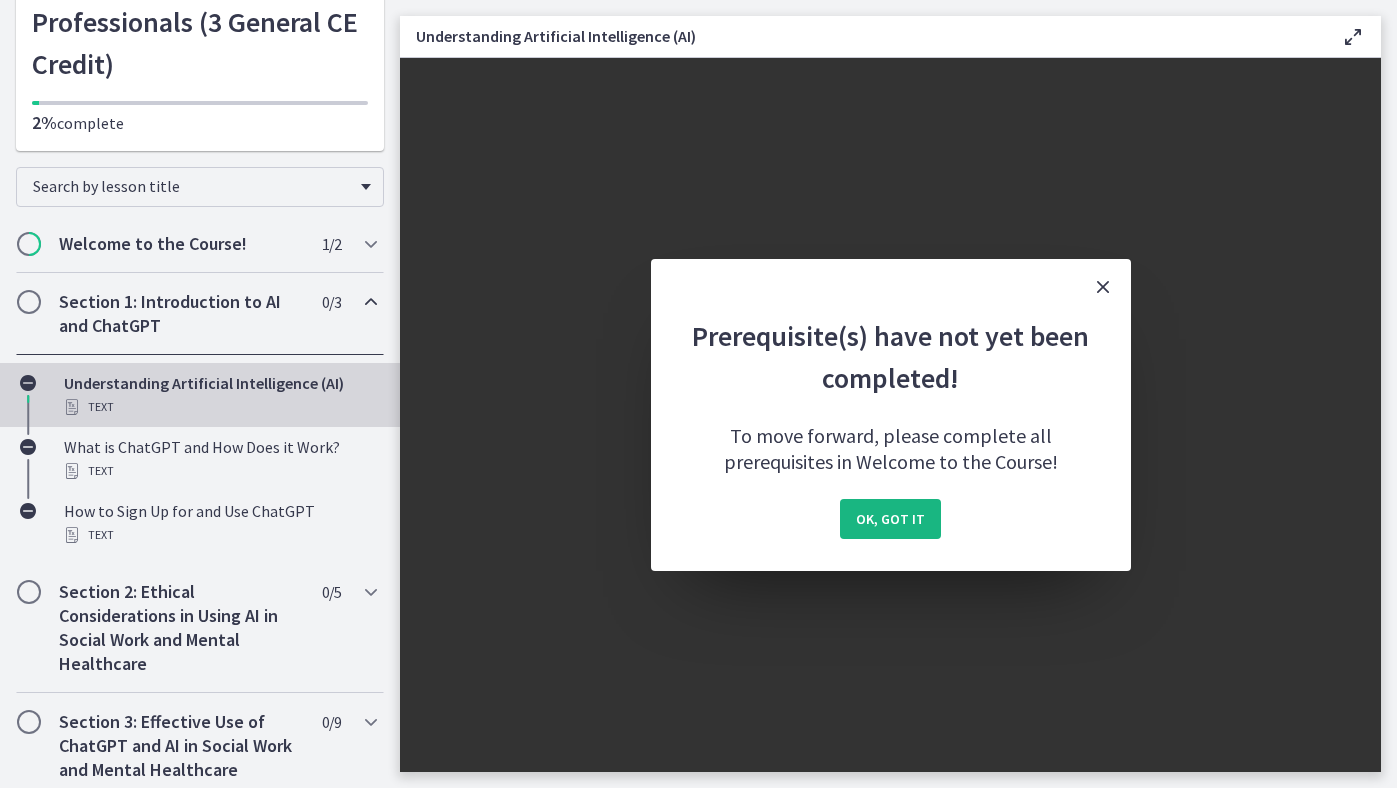 click on "OK, got it" at bounding box center (890, 519) 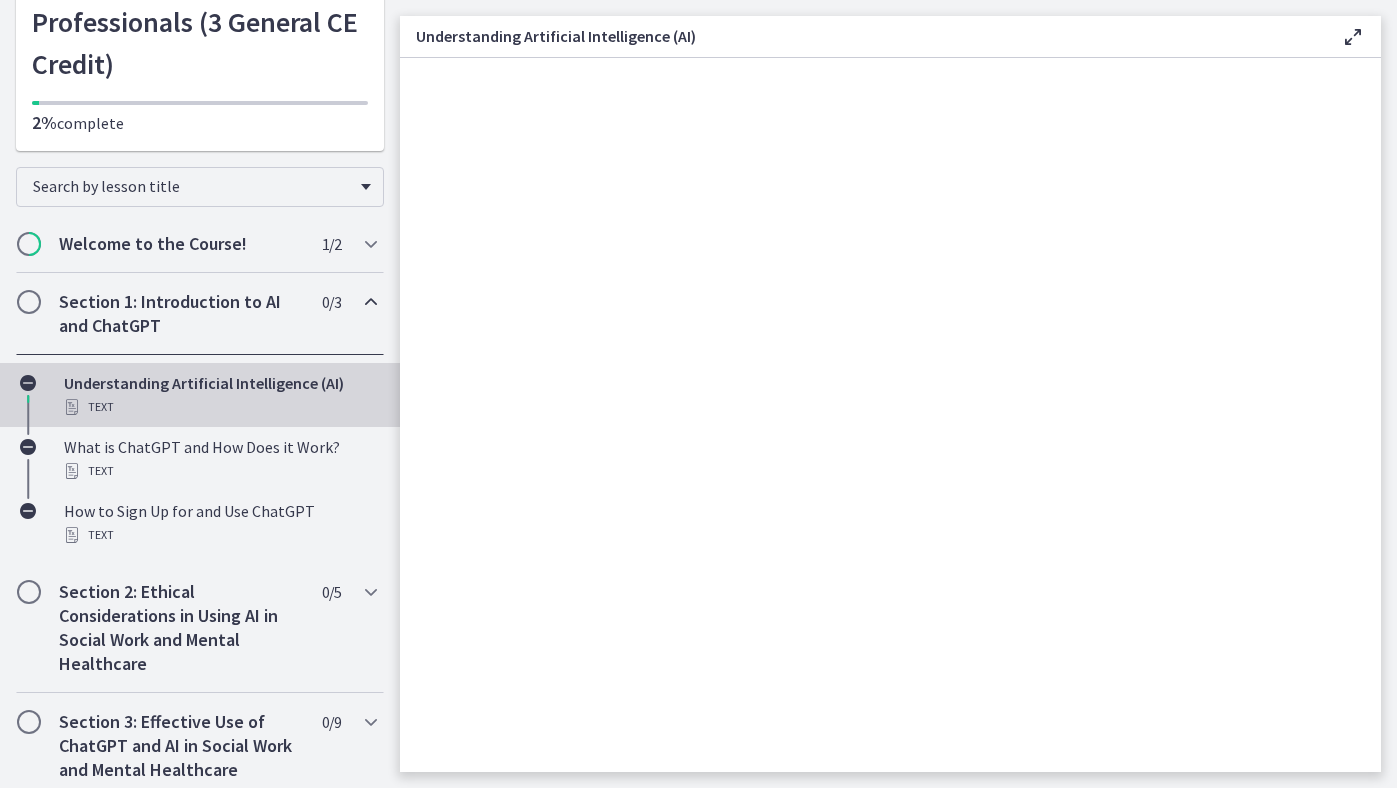 click on "Text" at bounding box center [220, 407] 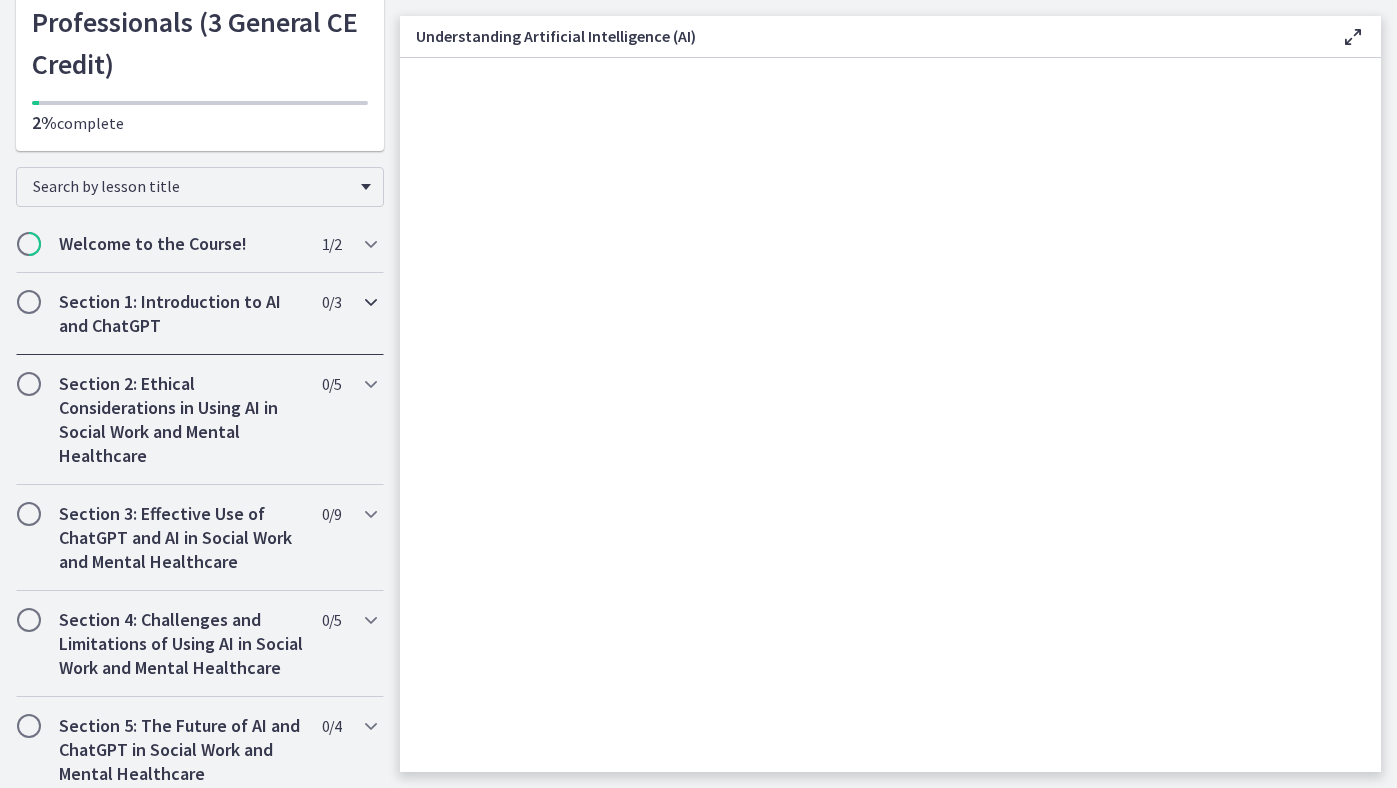 click on "Section 1: Introduction to AI and ChatGPT" at bounding box center [181, 314] 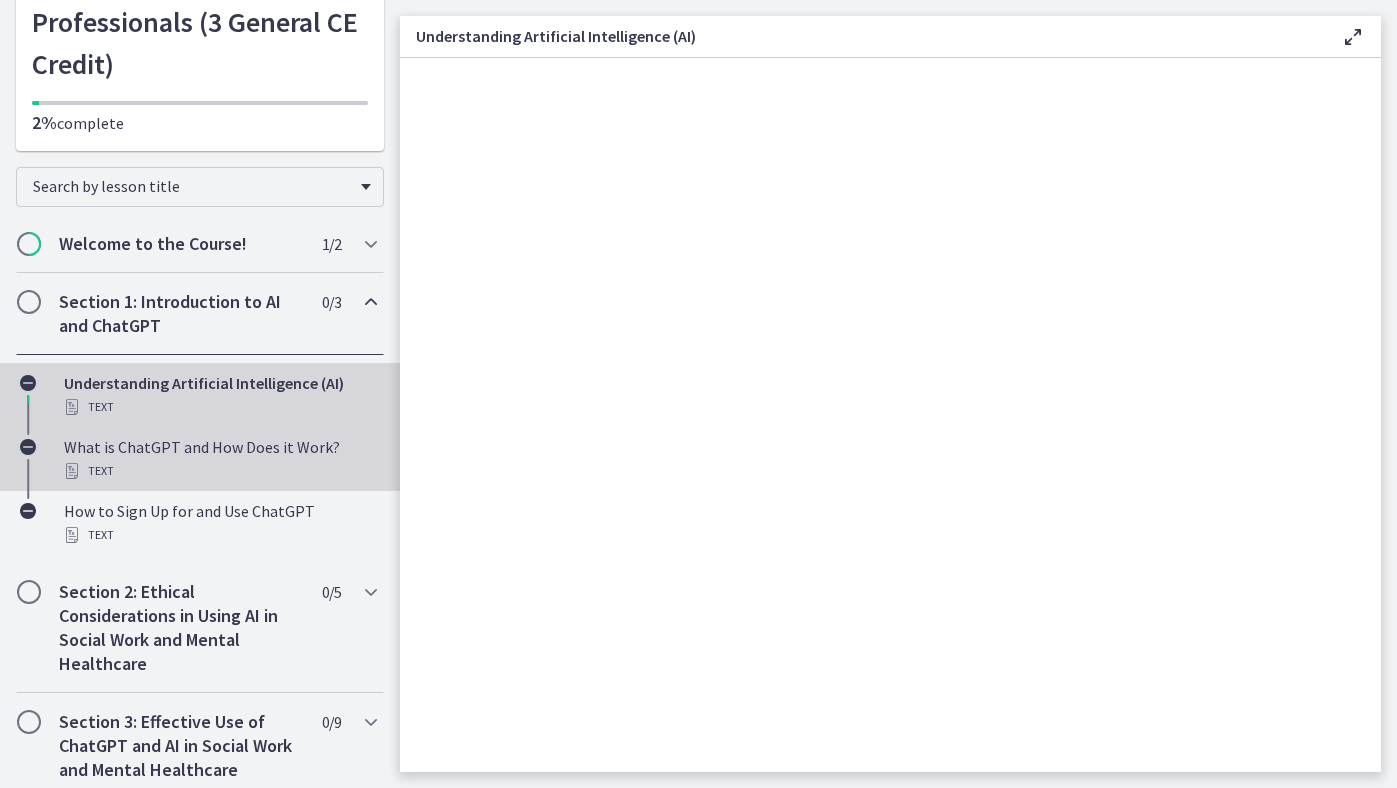 click on "What is ChatGPT and How Does it Work?
Text" at bounding box center [220, 459] 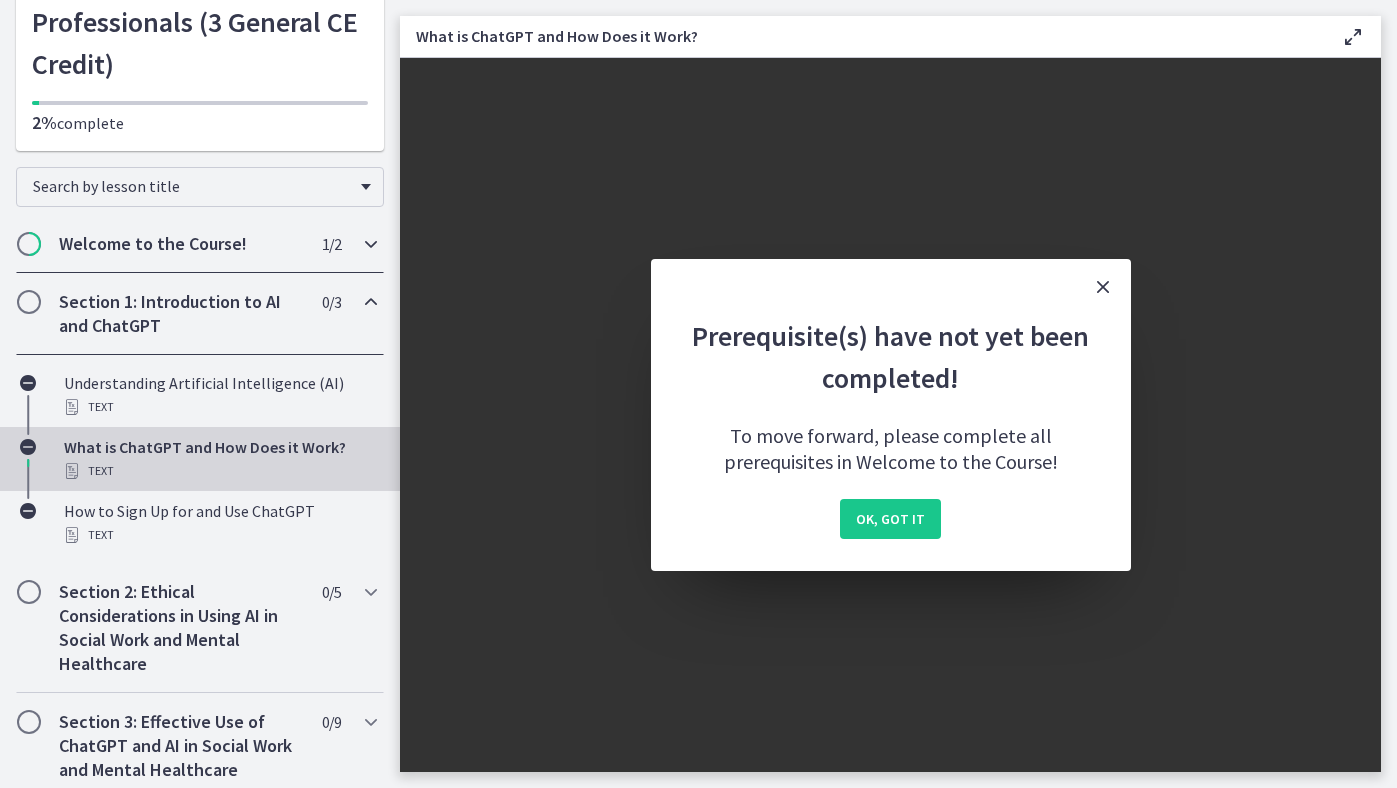 click on "Welcome to the Course!" at bounding box center (181, 244) 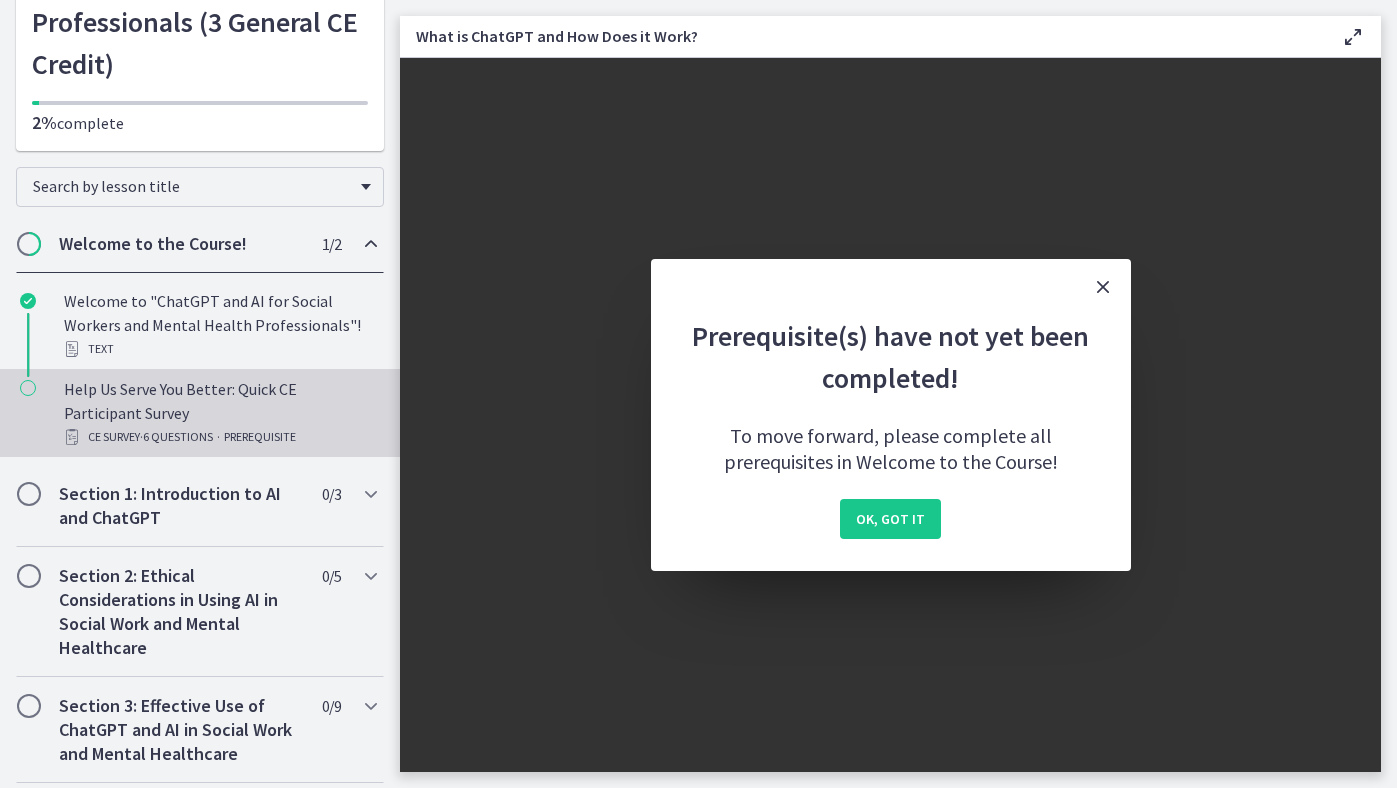click on "Help Us Serve You Better: Quick CE Participant Survey
CE Survey
·  6 Questions
·
PREREQUISITE" at bounding box center (220, 413) 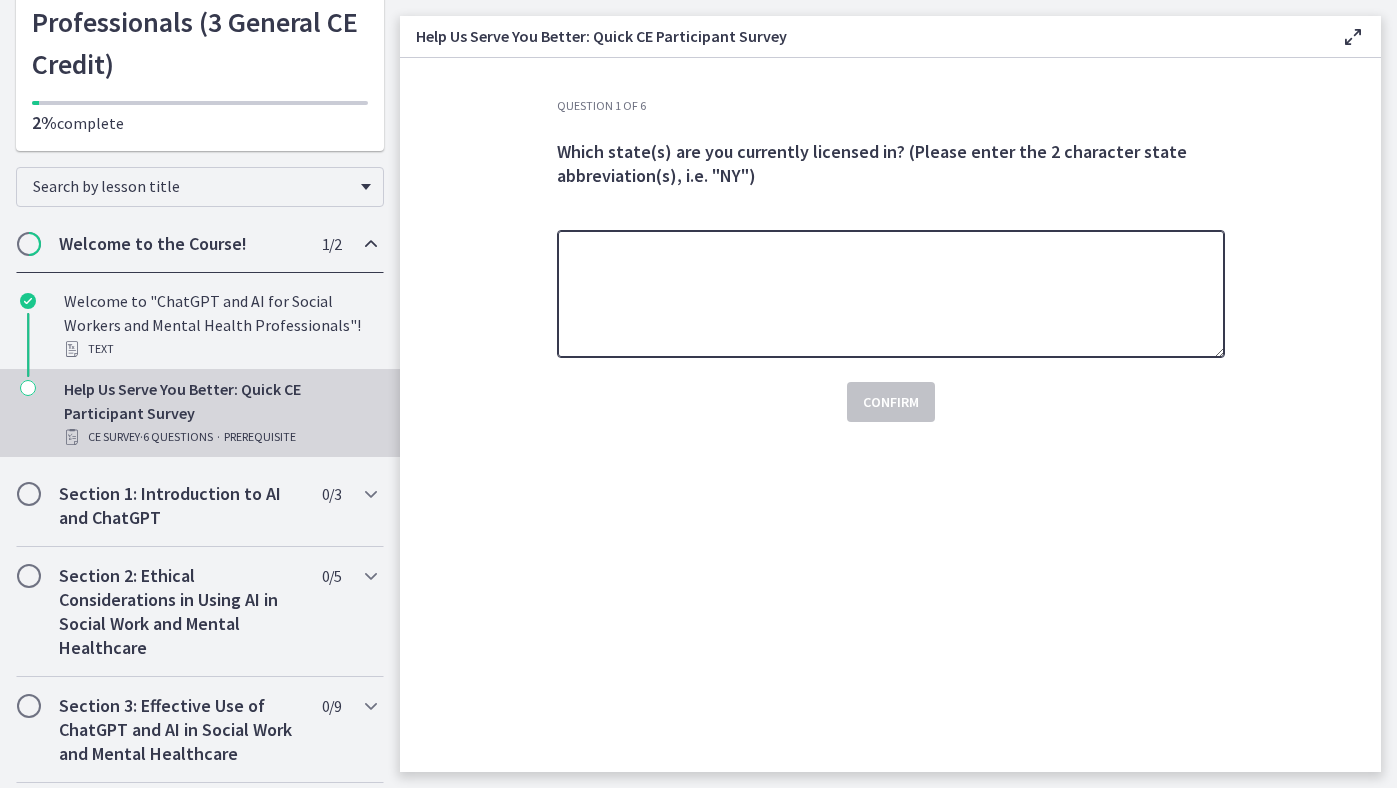 click at bounding box center [891, 294] 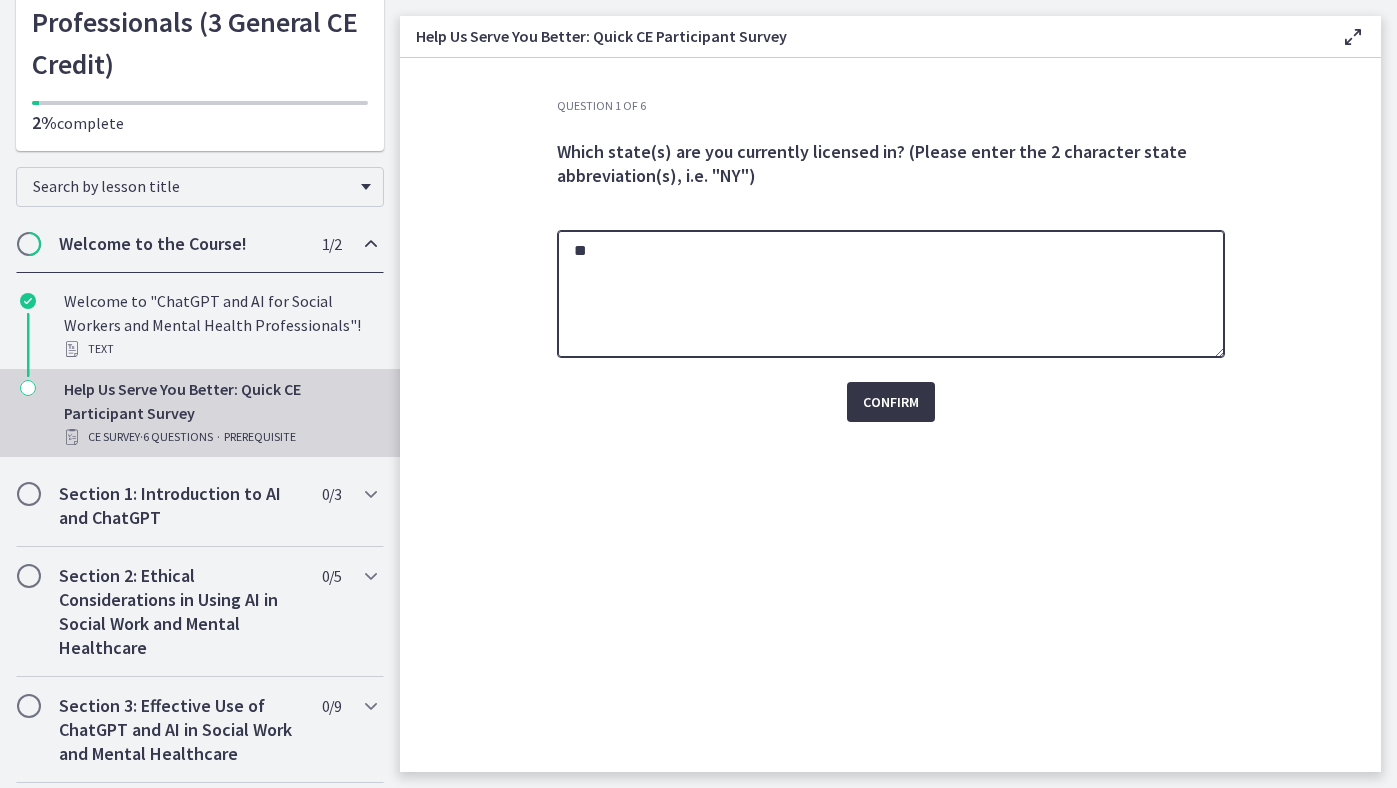 type on "**" 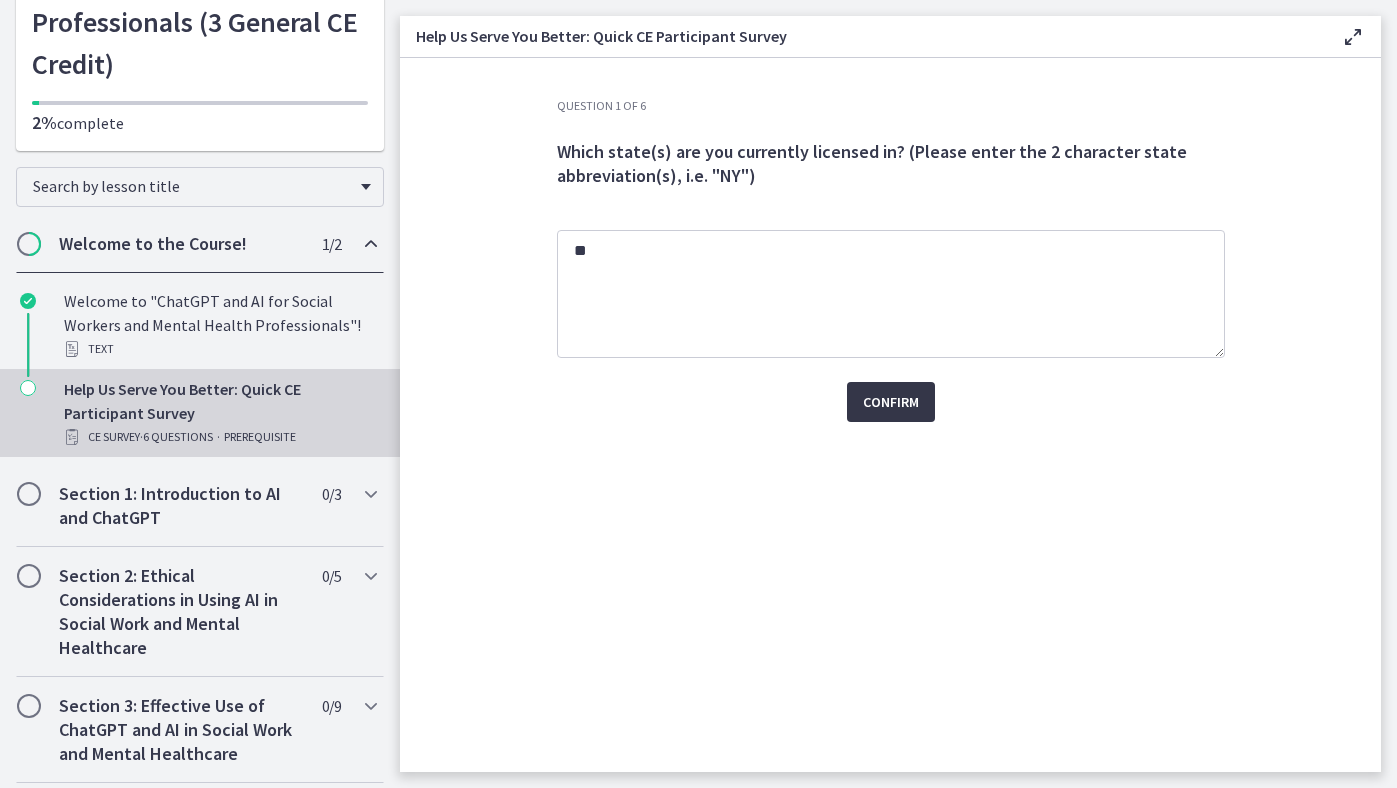 click on "Confirm" at bounding box center [891, 402] 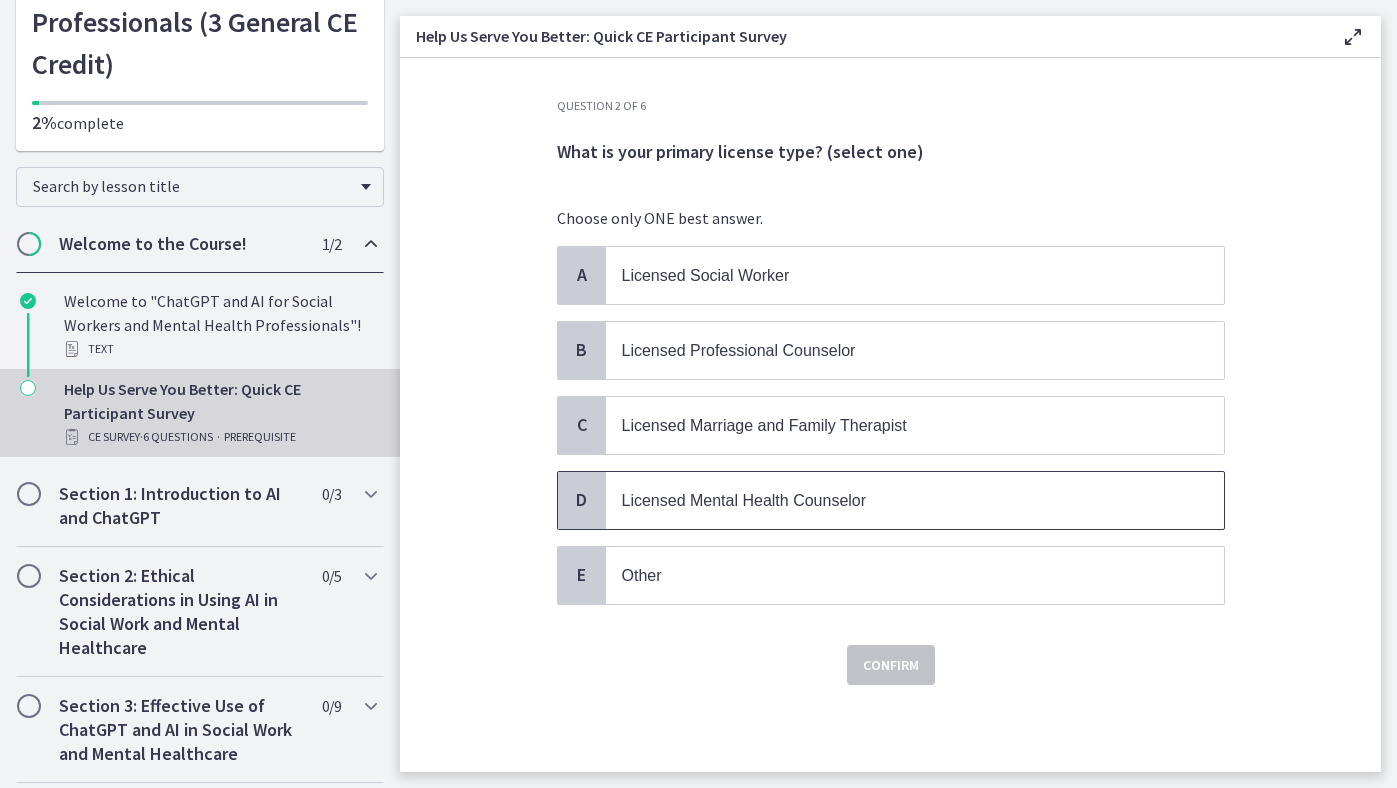 click on "Licensed Mental Health Counselor" at bounding box center (895, 500) 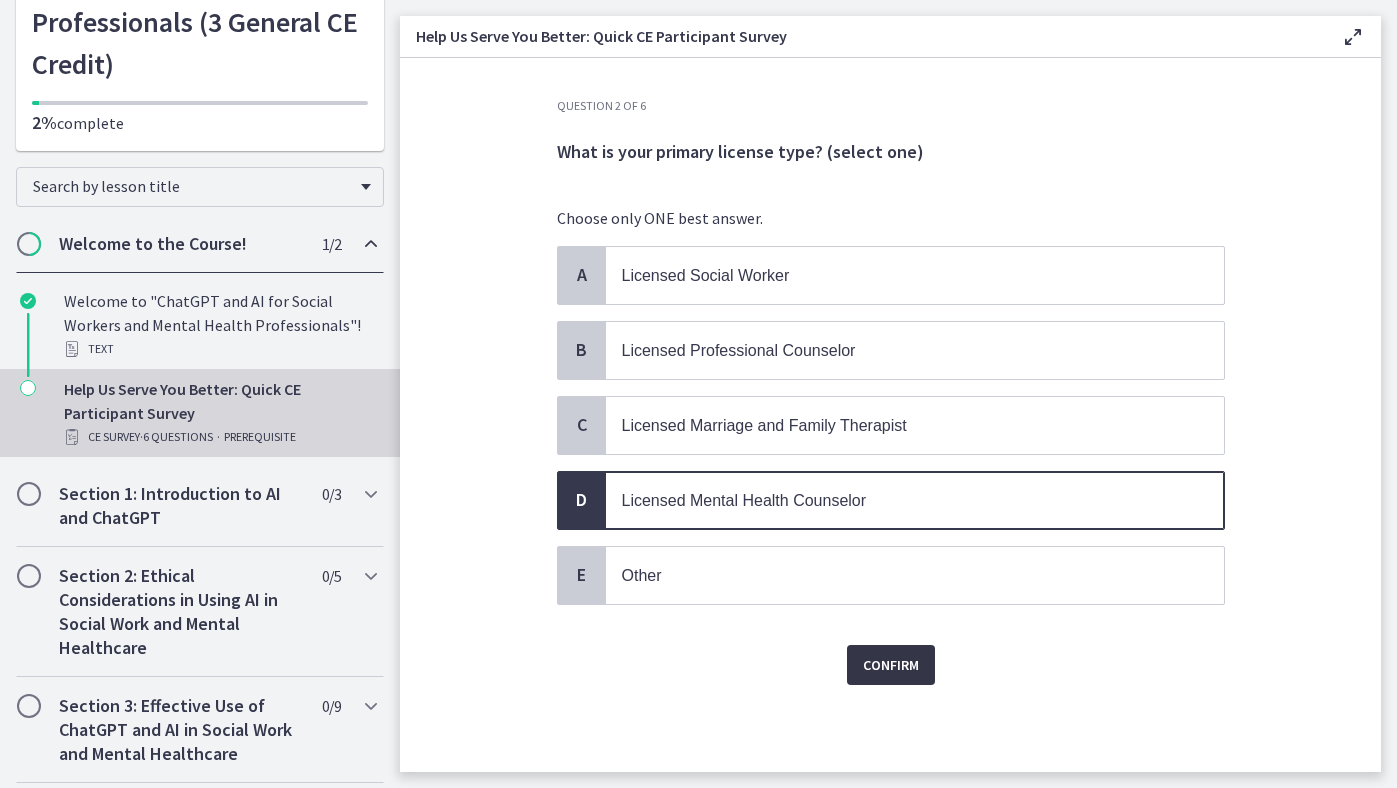 click on "Confirm" at bounding box center (891, 665) 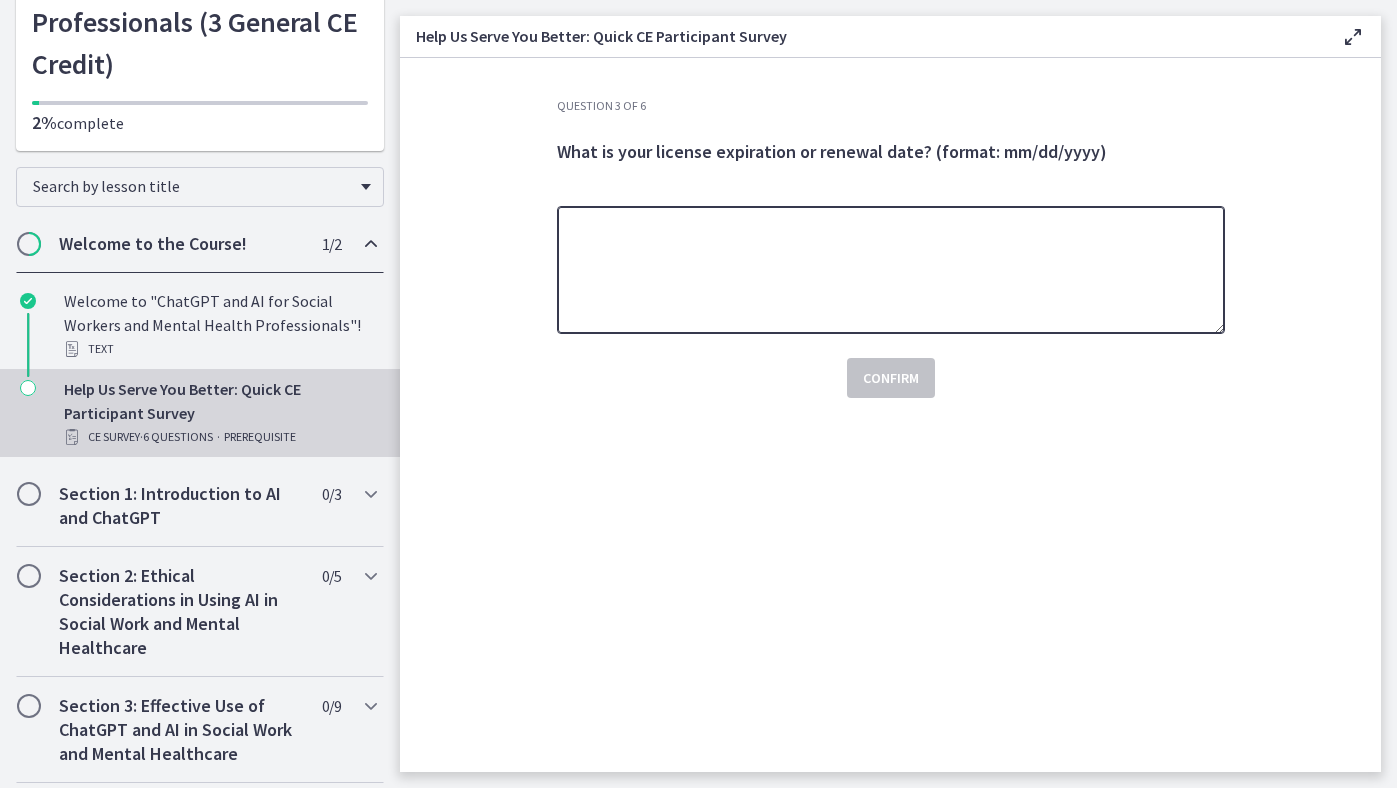 click at bounding box center (891, 270) 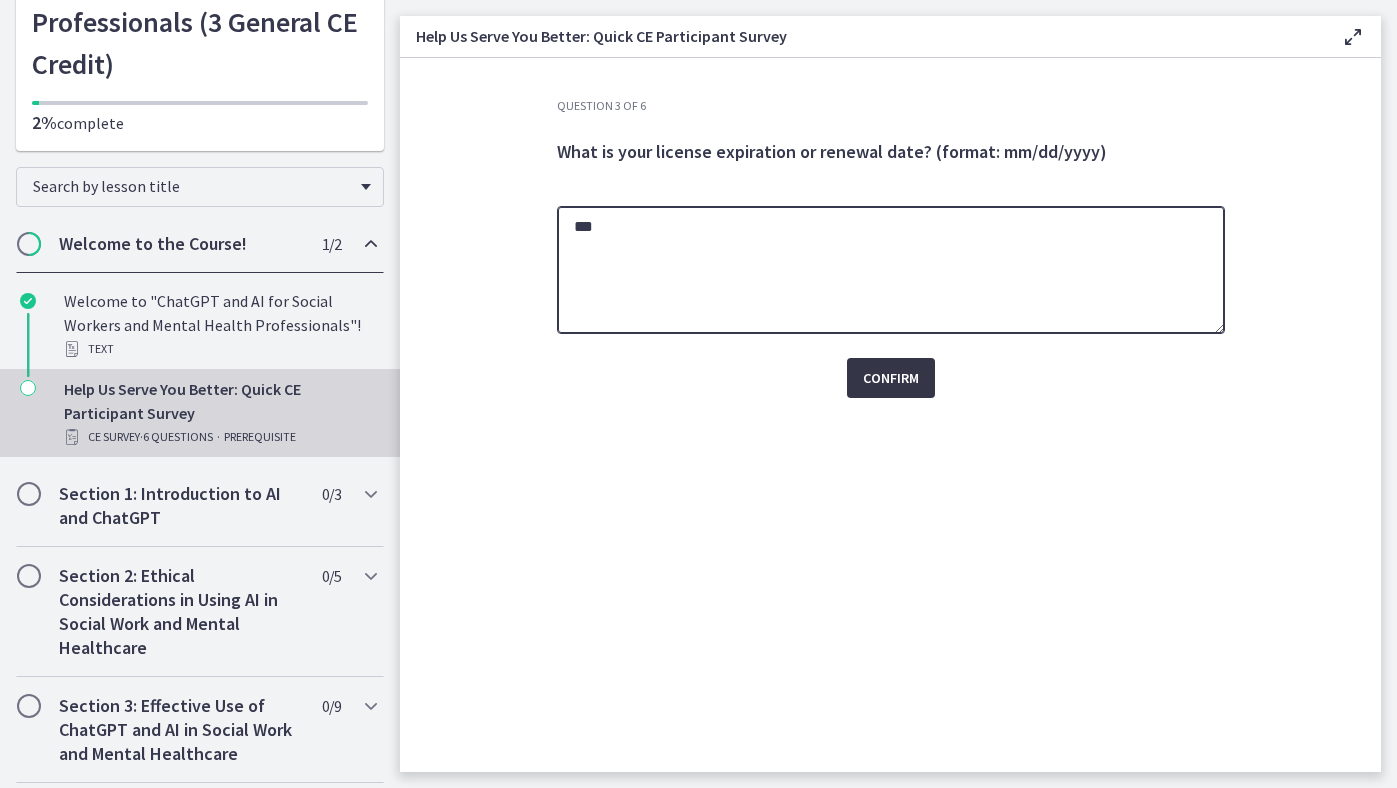 type on "***" 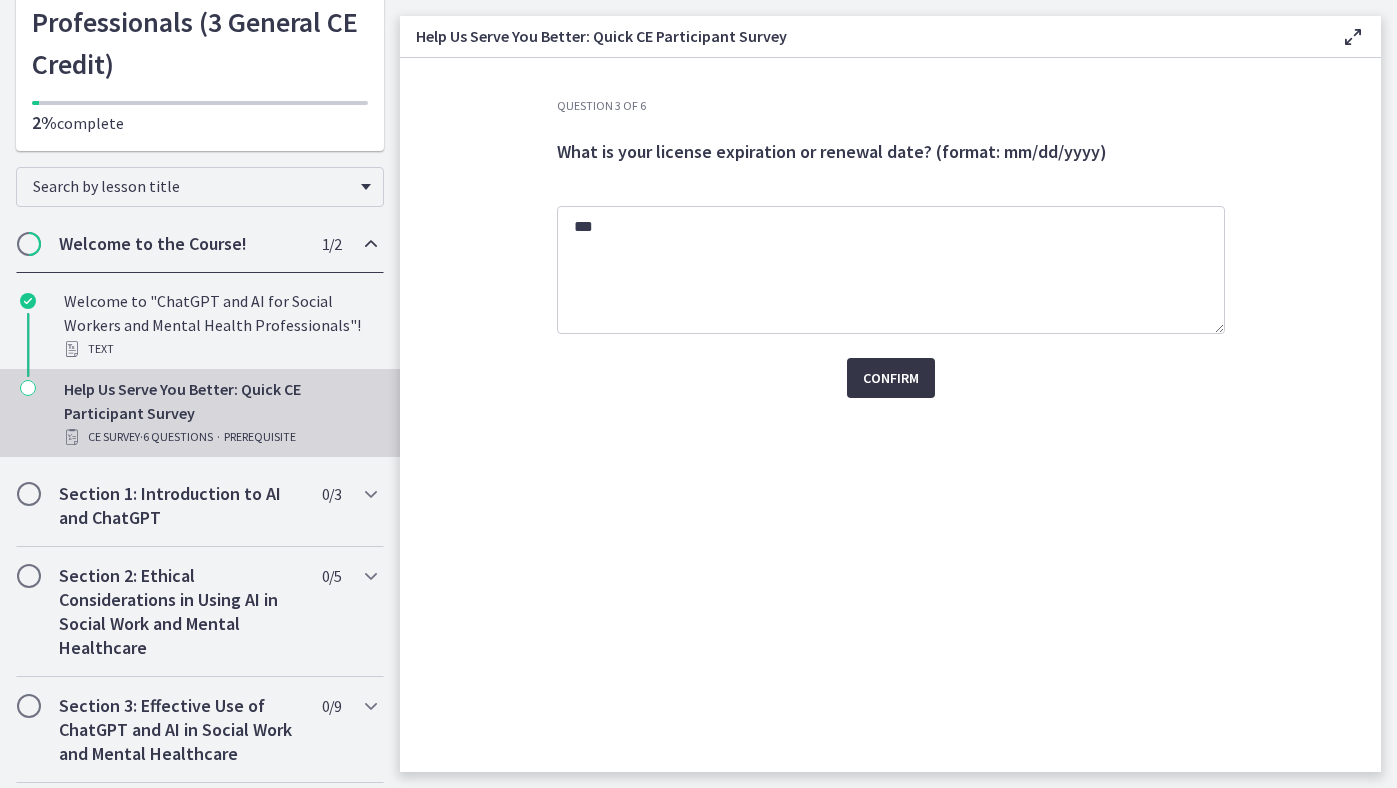 click on "Confirm" at bounding box center (891, 378) 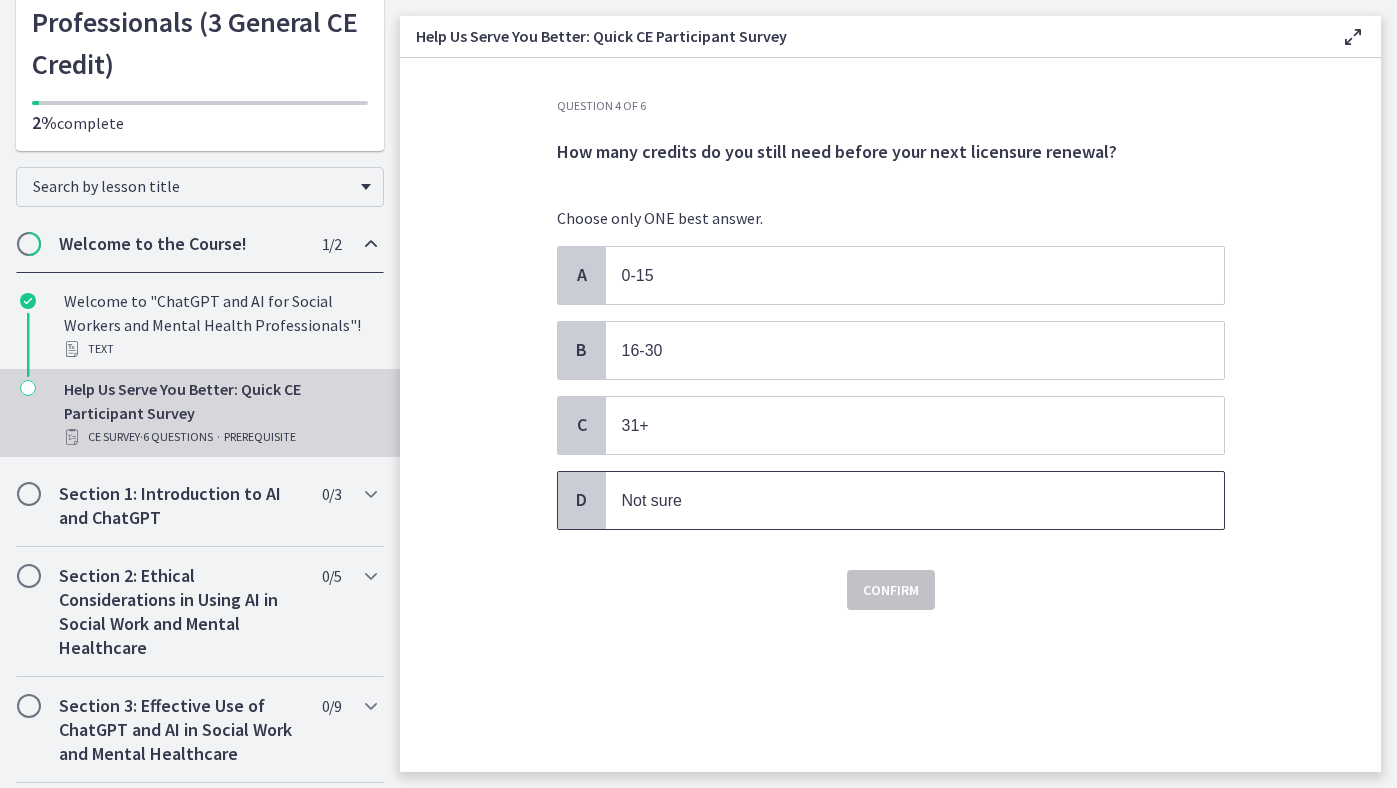 click on "Not sure" at bounding box center [895, 500] 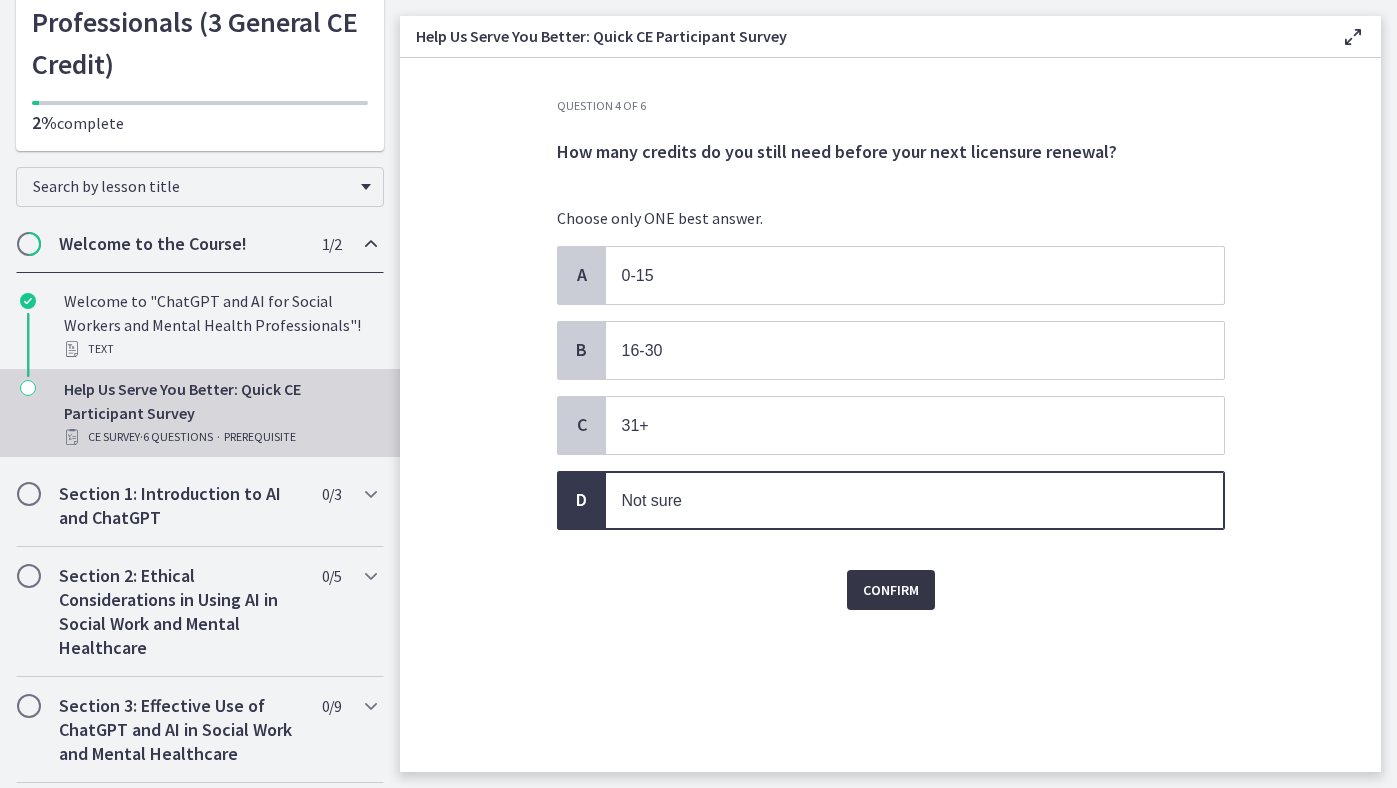 click on "Confirm" at bounding box center (891, 590) 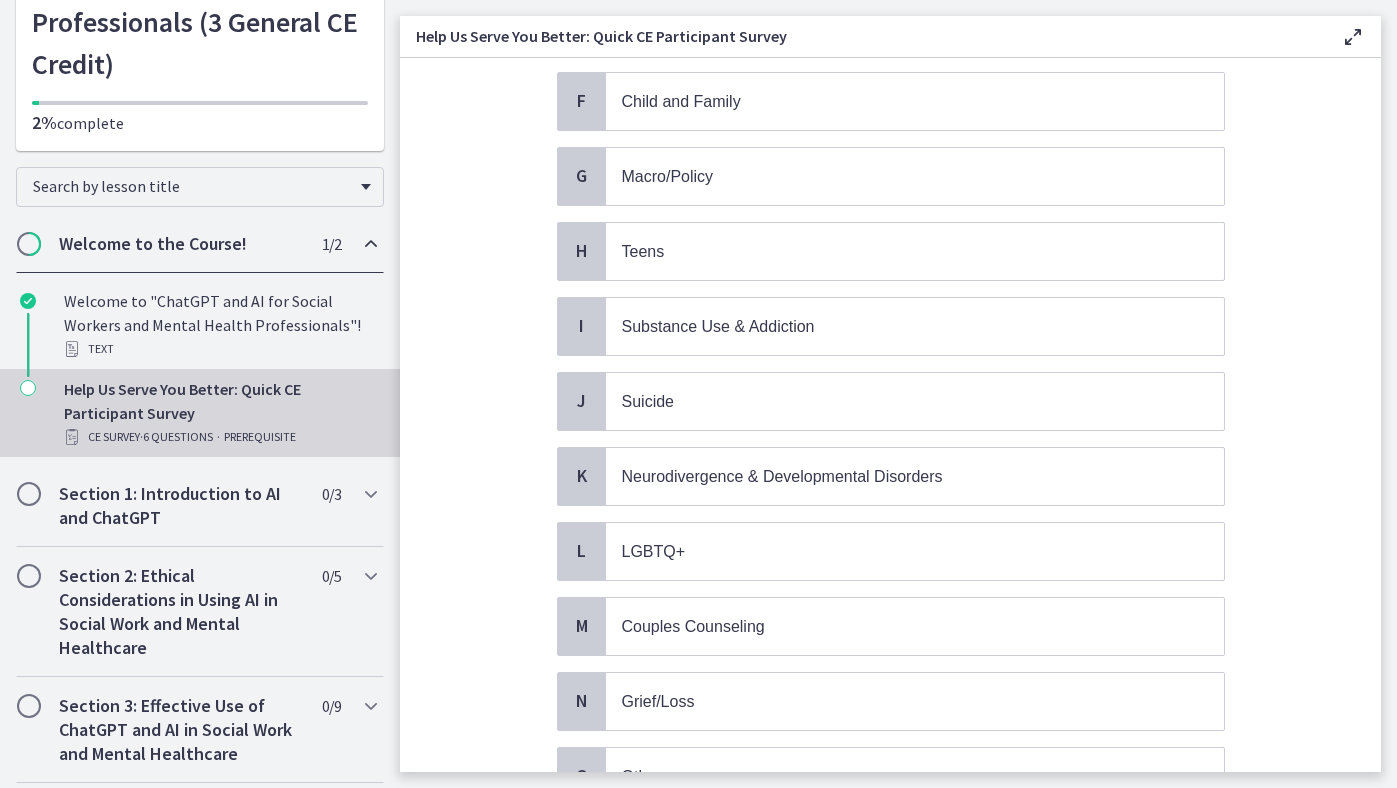 scroll, scrollTop: 686, scrollLeft: 0, axis: vertical 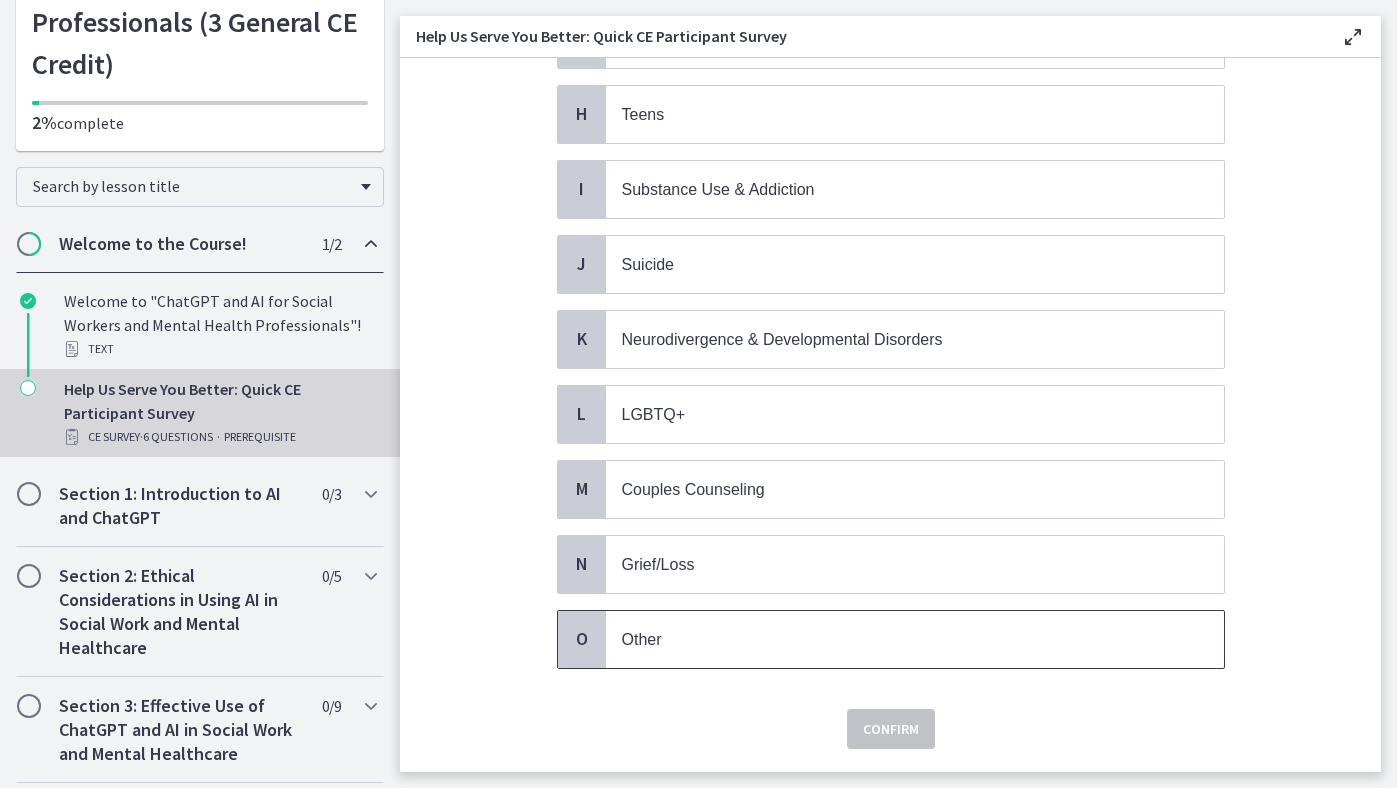 click on "Other" at bounding box center [915, 639] 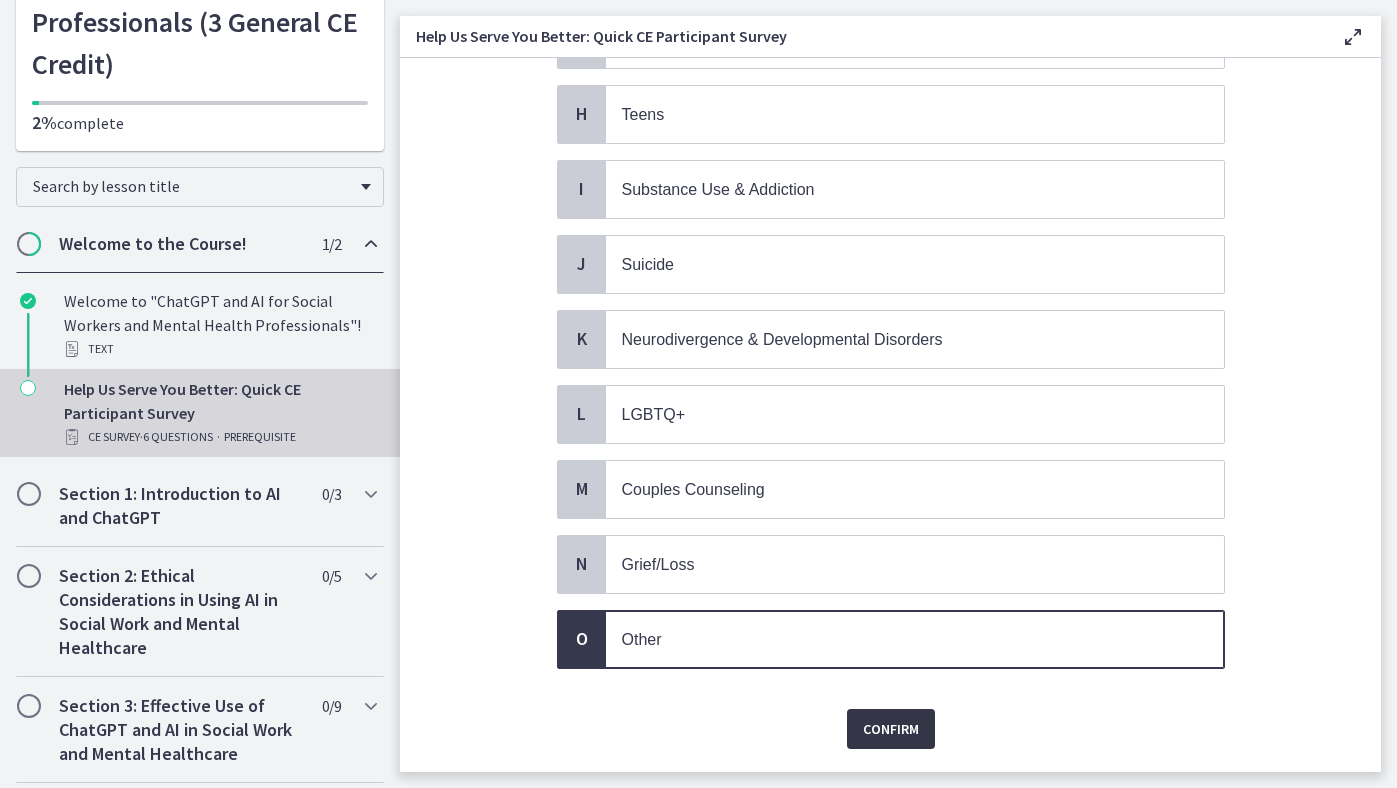 click on "Confirm" at bounding box center [891, 729] 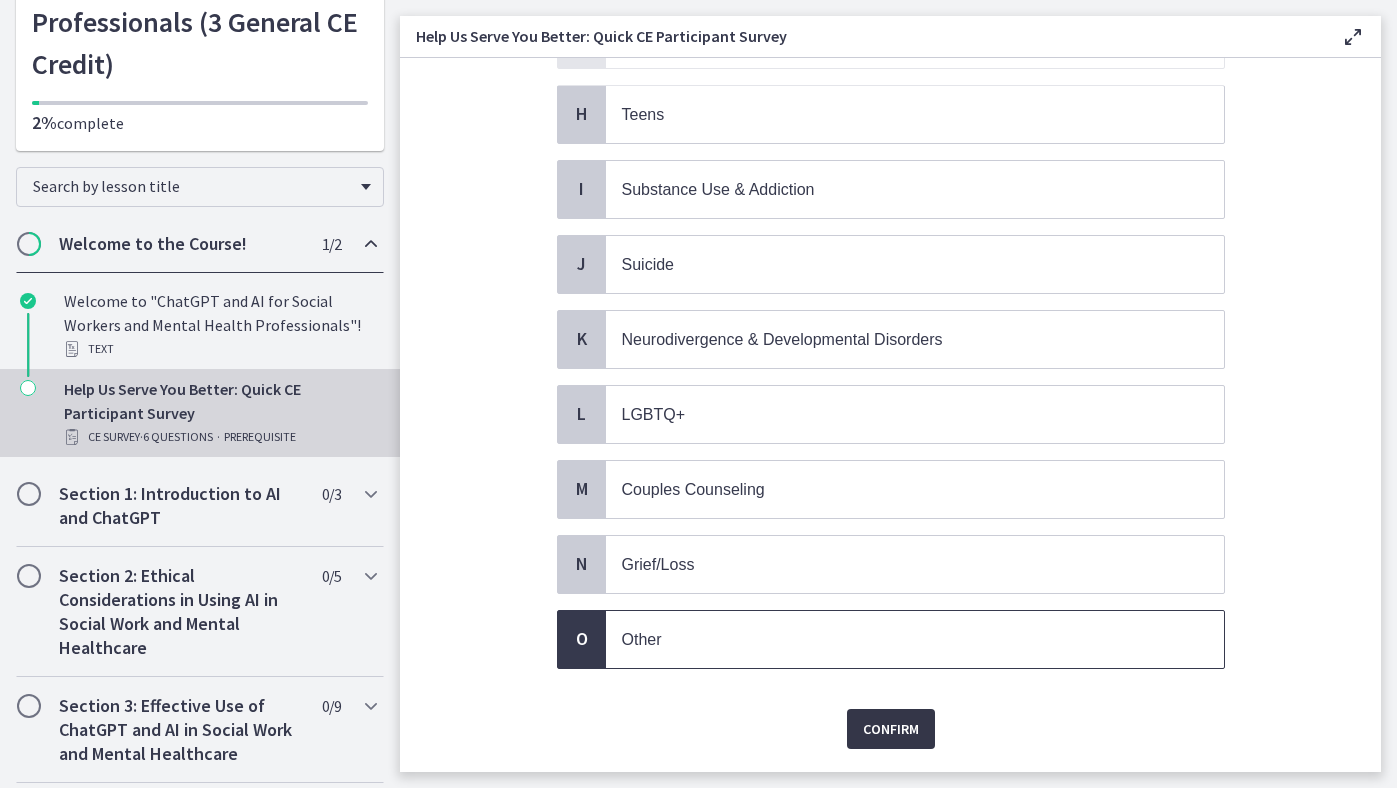 scroll, scrollTop: 0, scrollLeft: 0, axis: both 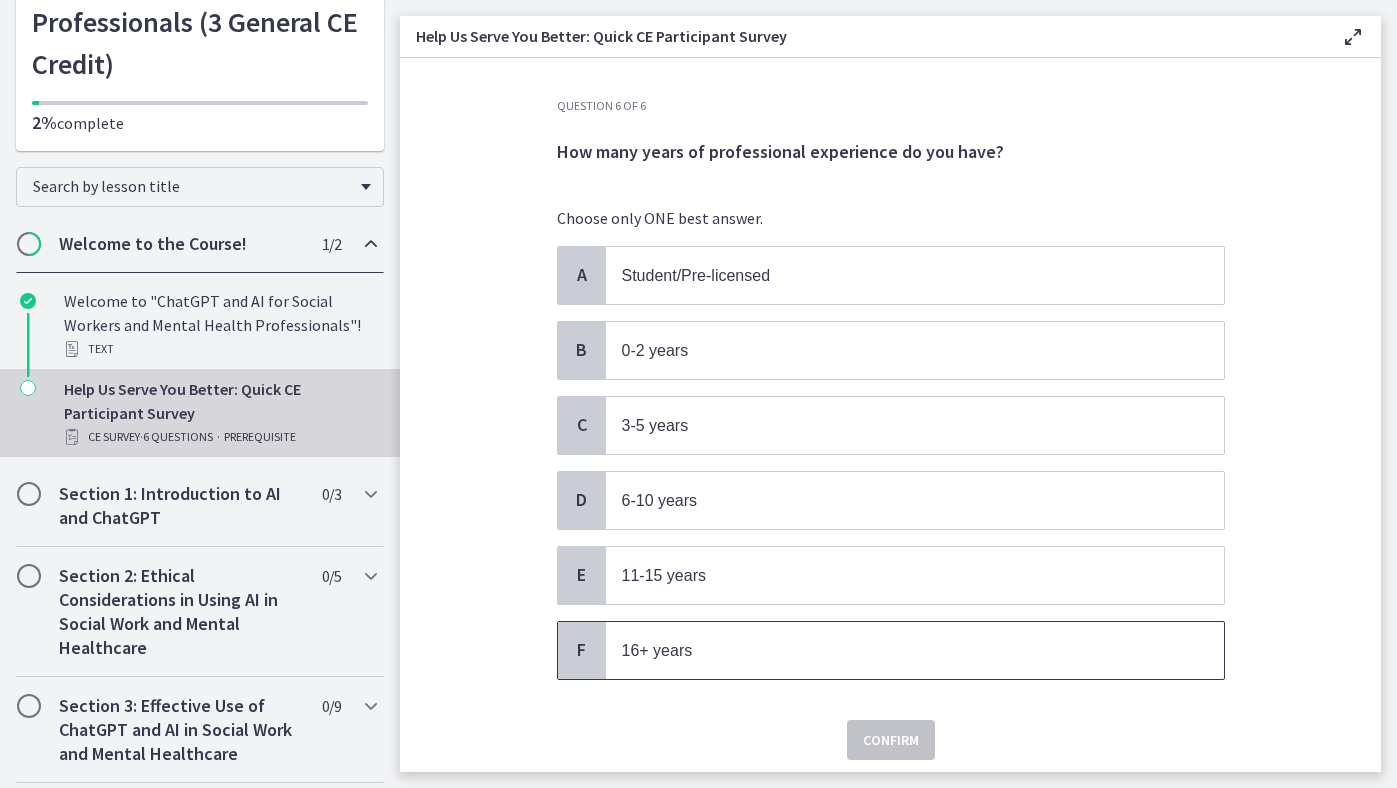 click on "16+ years" at bounding box center (895, 650) 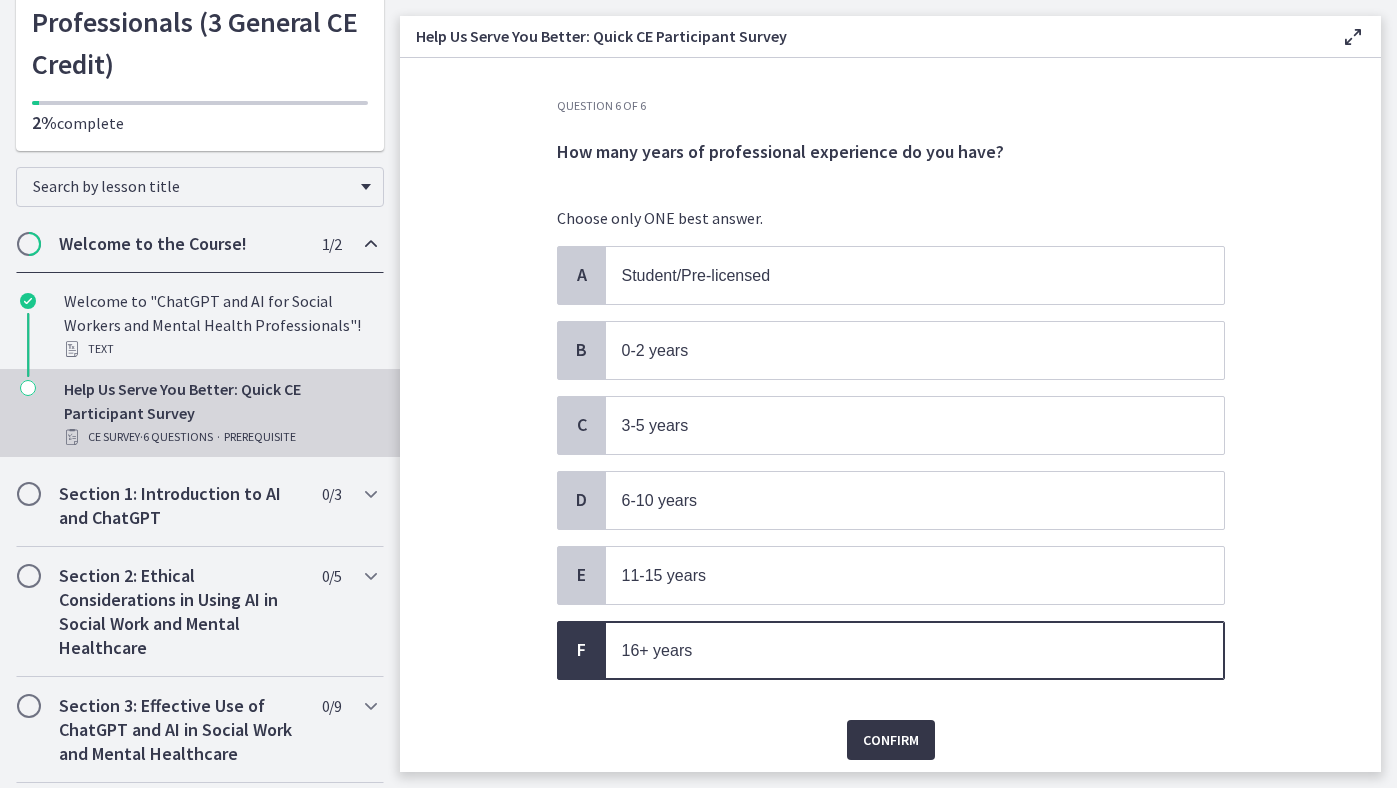 click on "Confirm" at bounding box center (891, 740) 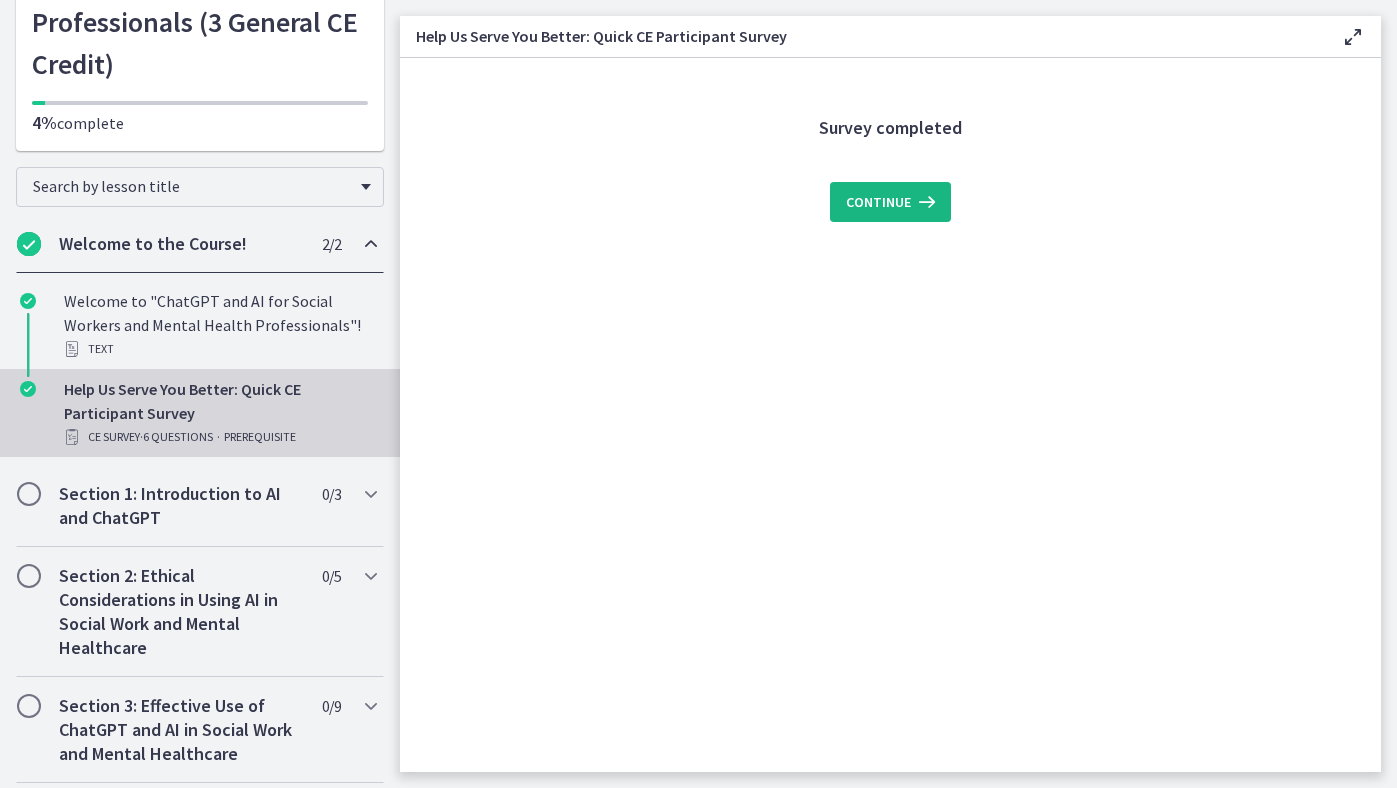click at bounding box center [925, 202] 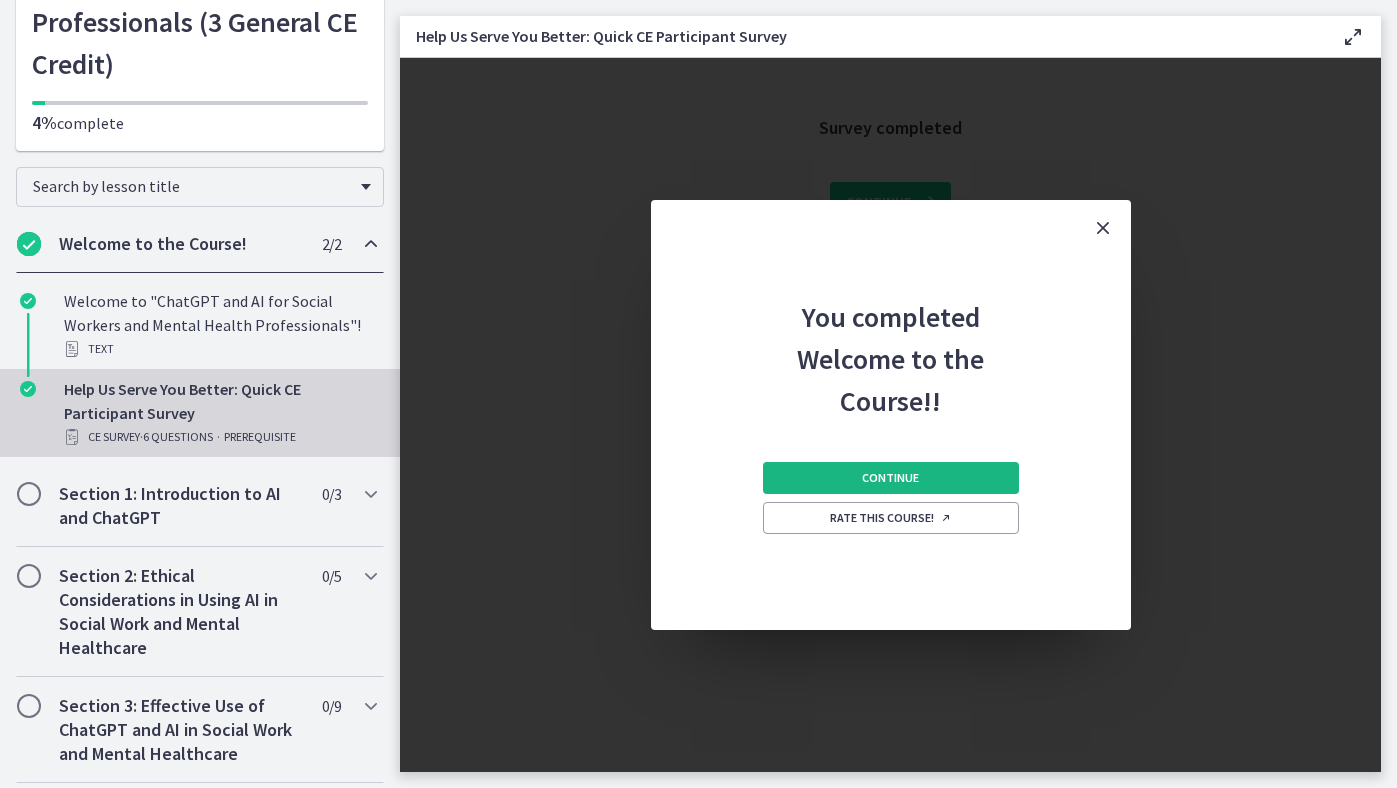 click on "Continue" at bounding box center [891, 478] 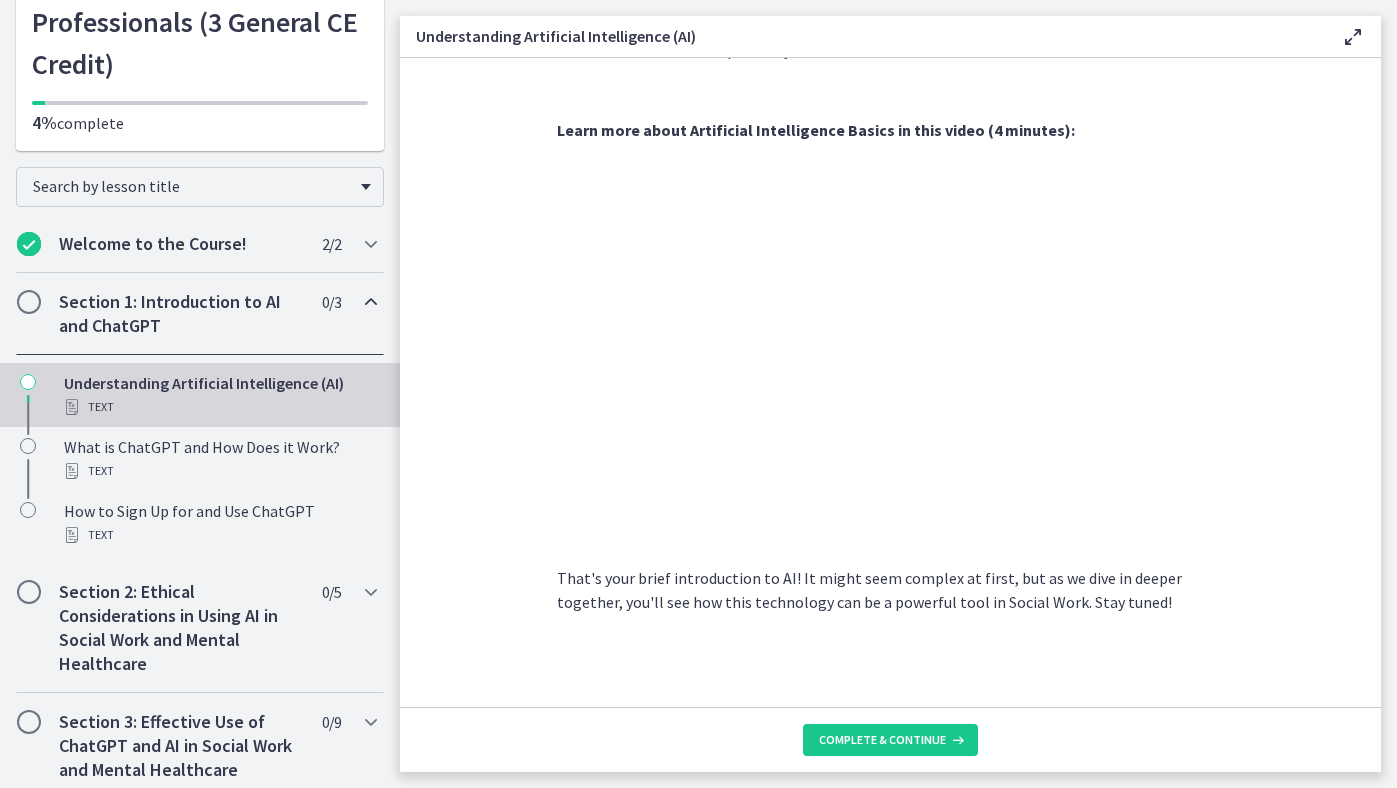 scroll, scrollTop: 821, scrollLeft: 0, axis: vertical 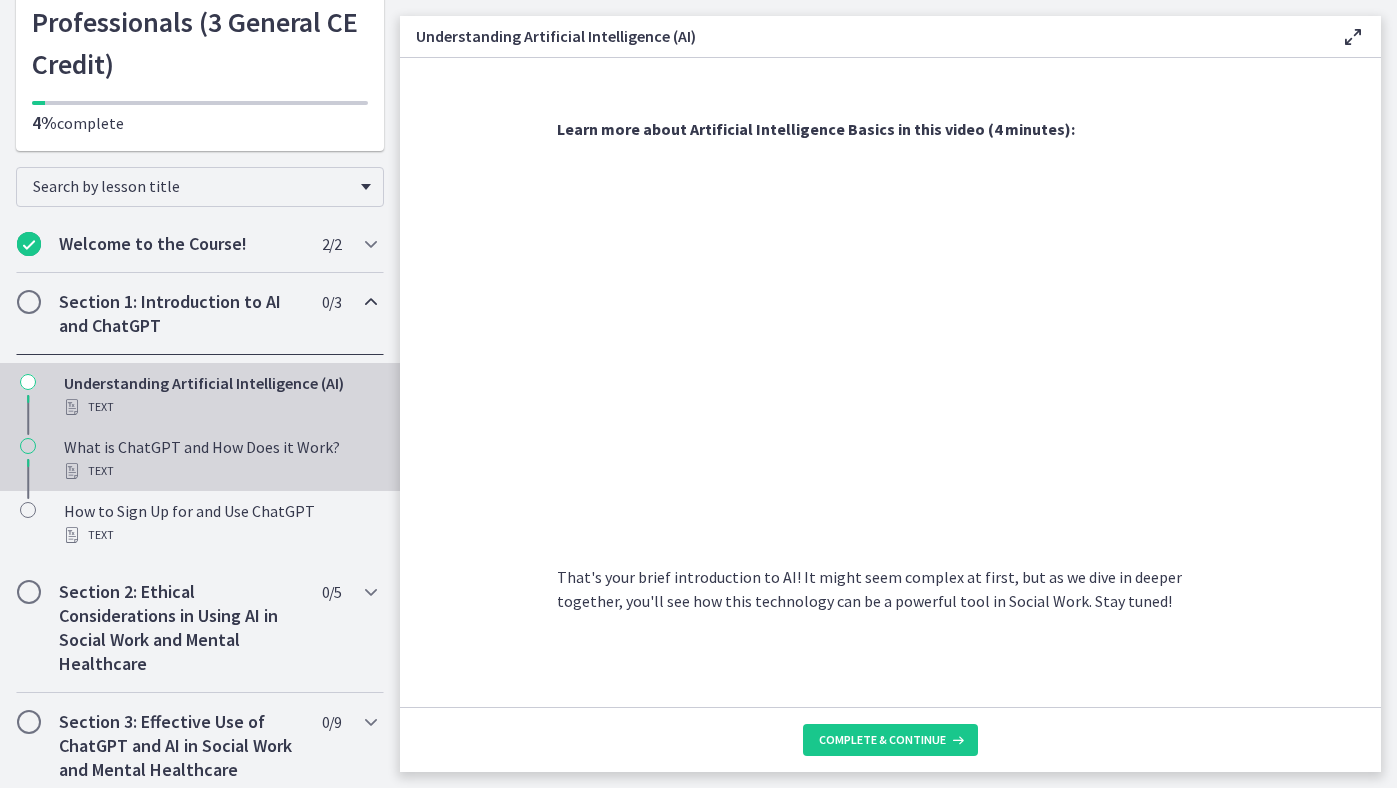 click on "What is ChatGPT and How Does it Work?
Text" at bounding box center (220, 459) 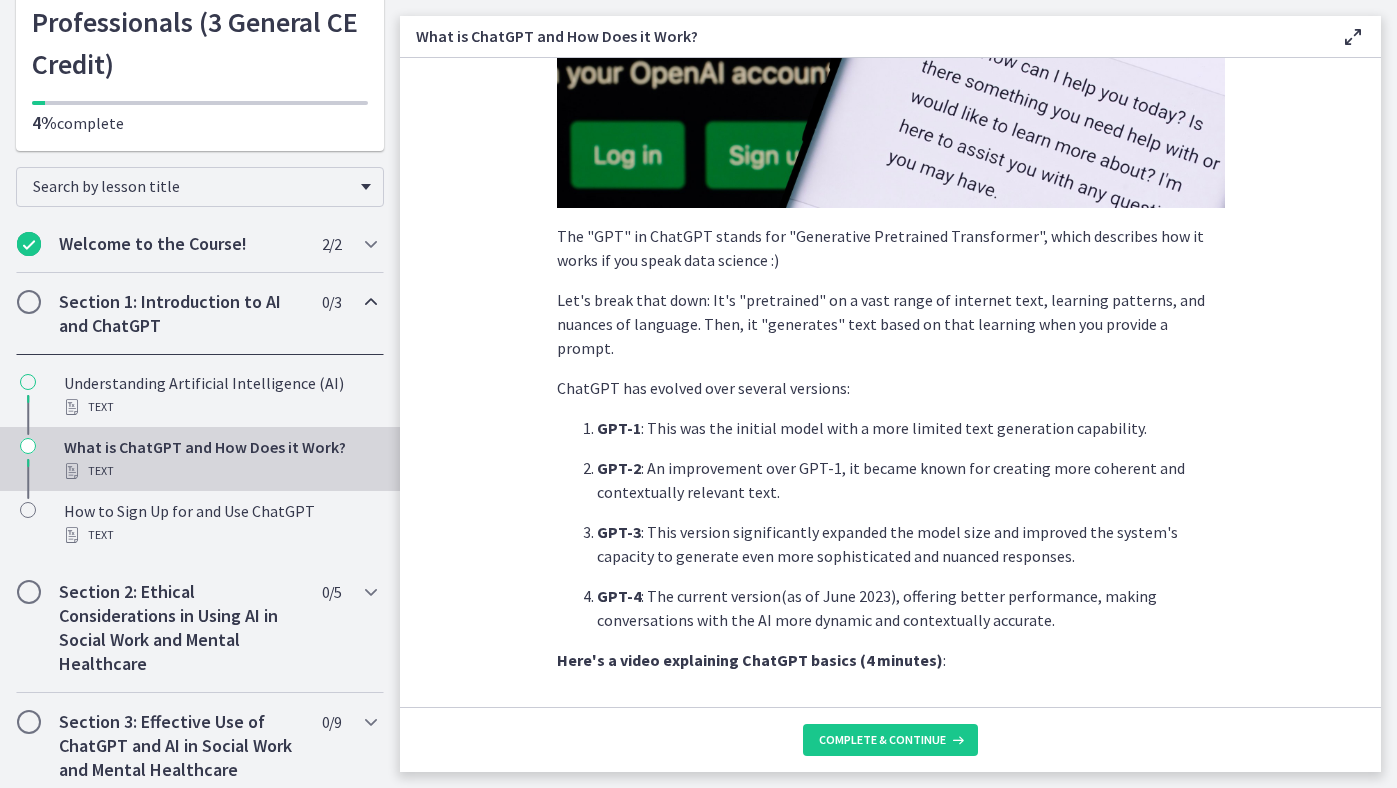scroll, scrollTop: 468, scrollLeft: 0, axis: vertical 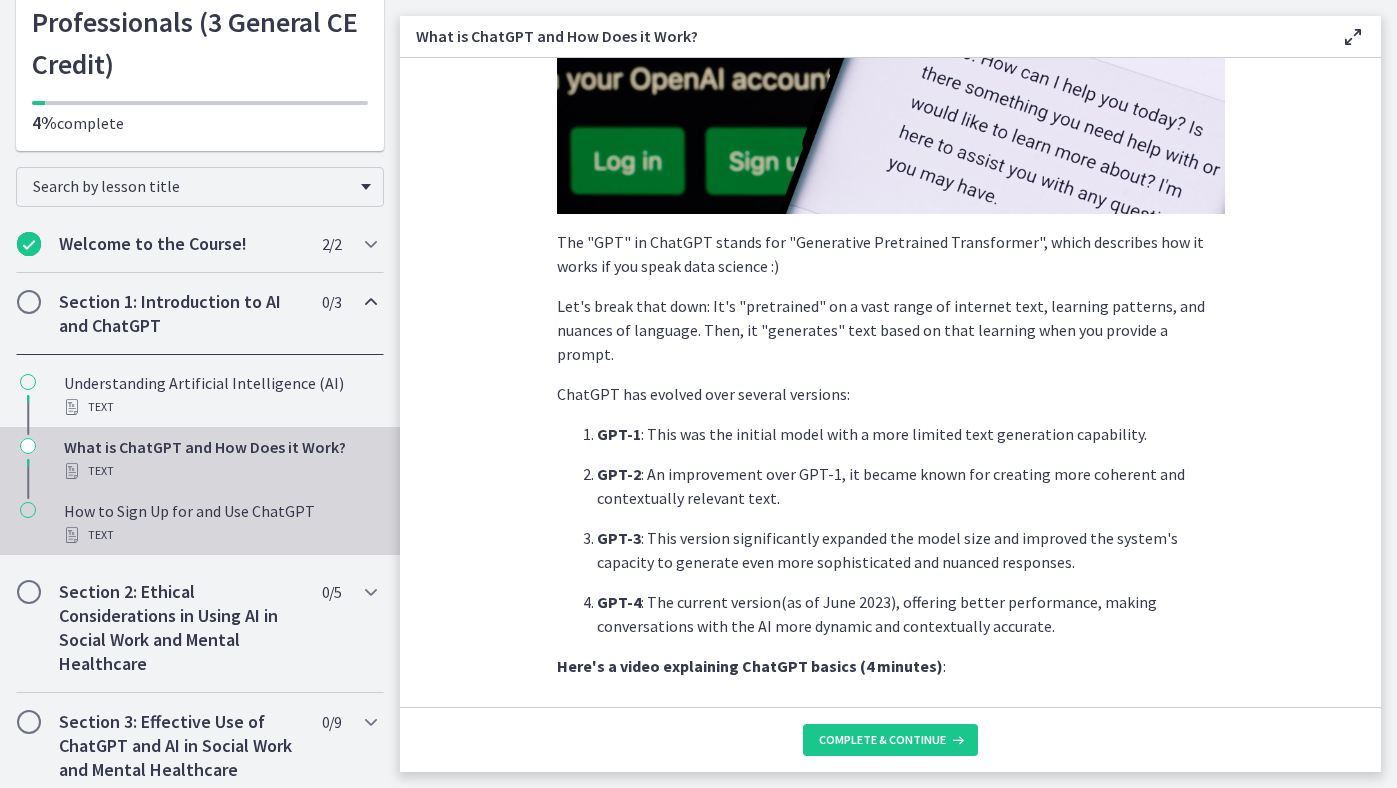 click on "Text" at bounding box center (220, 535) 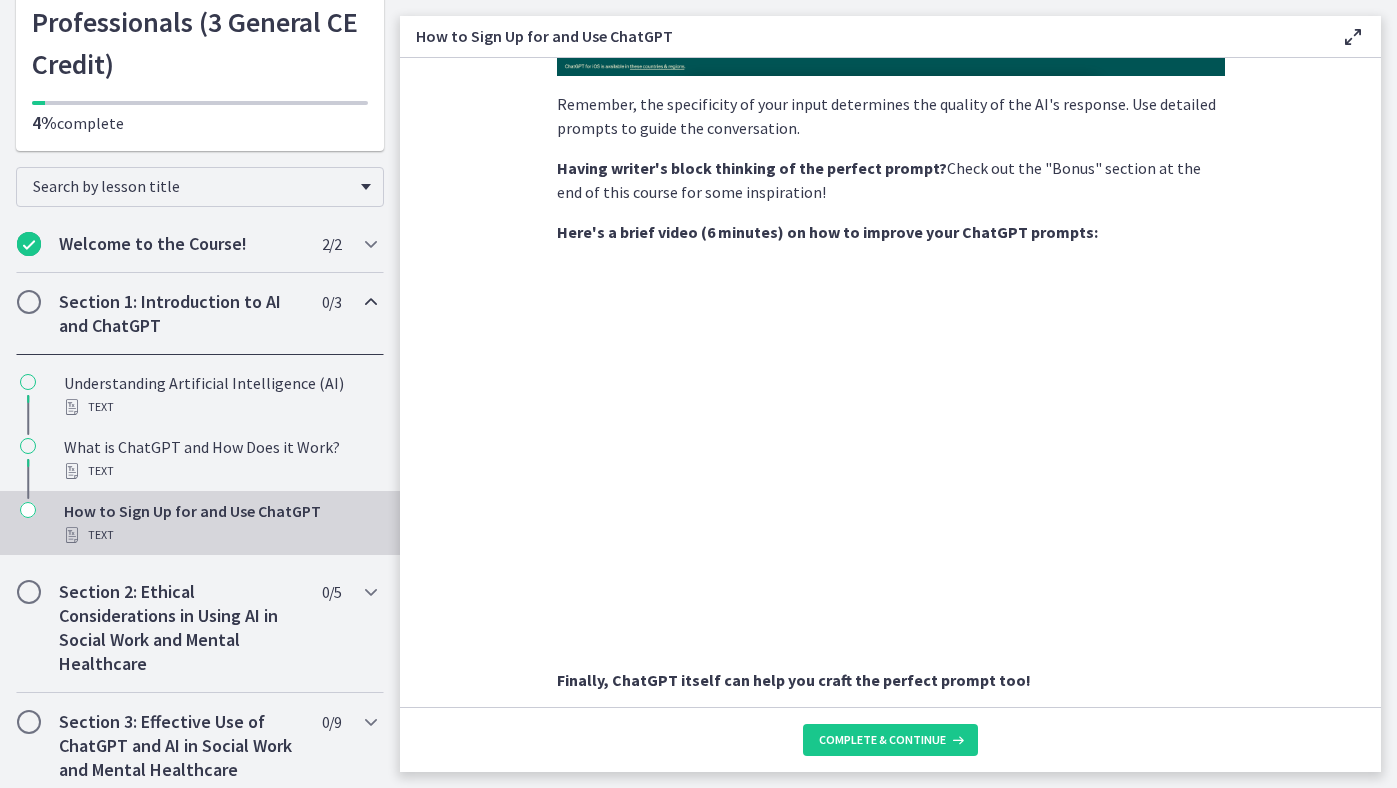 scroll, scrollTop: 1027, scrollLeft: 0, axis: vertical 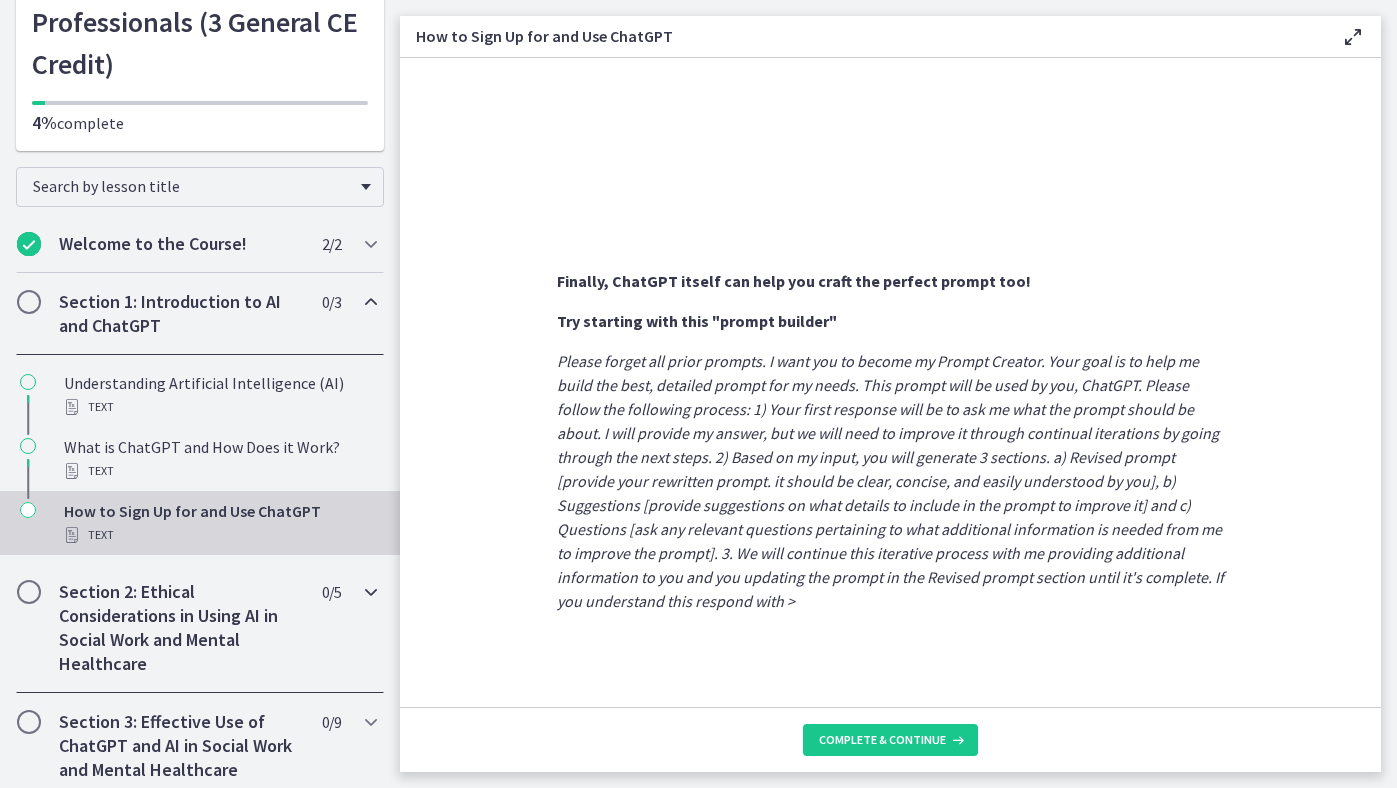 click on "Section 2: Ethical Considerations in Using AI in Social Work and Mental Healthcare" at bounding box center (181, 628) 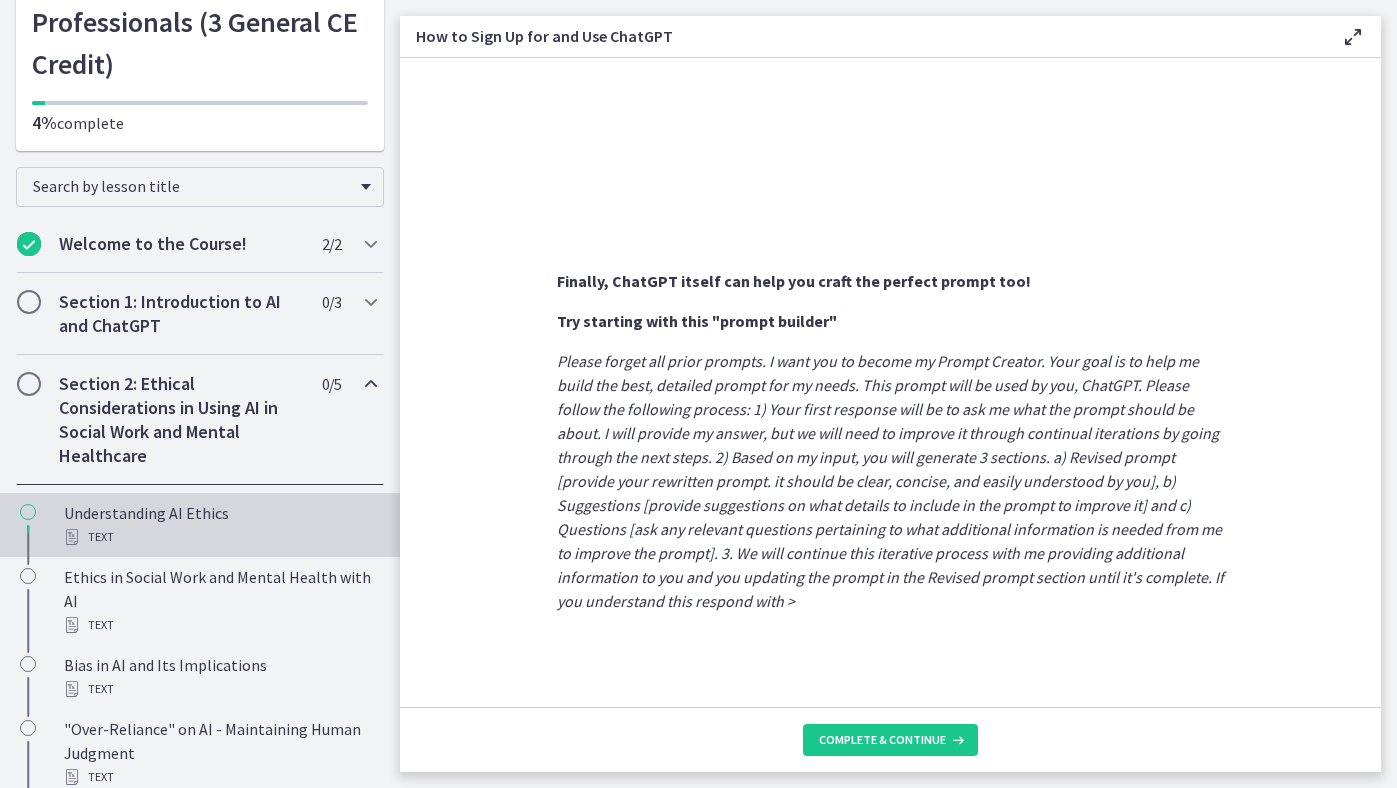 click on "Text" at bounding box center (220, 537) 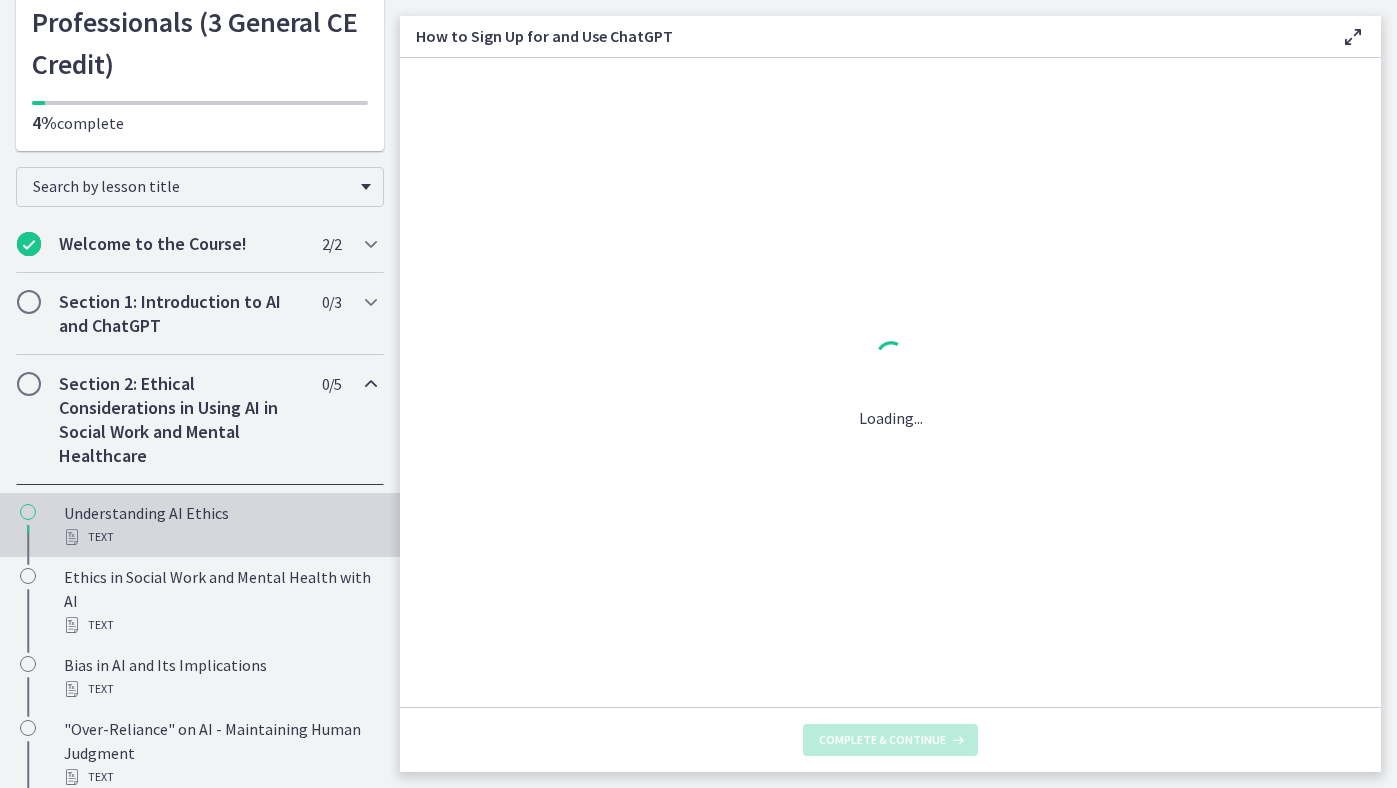 scroll, scrollTop: 0, scrollLeft: 0, axis: both 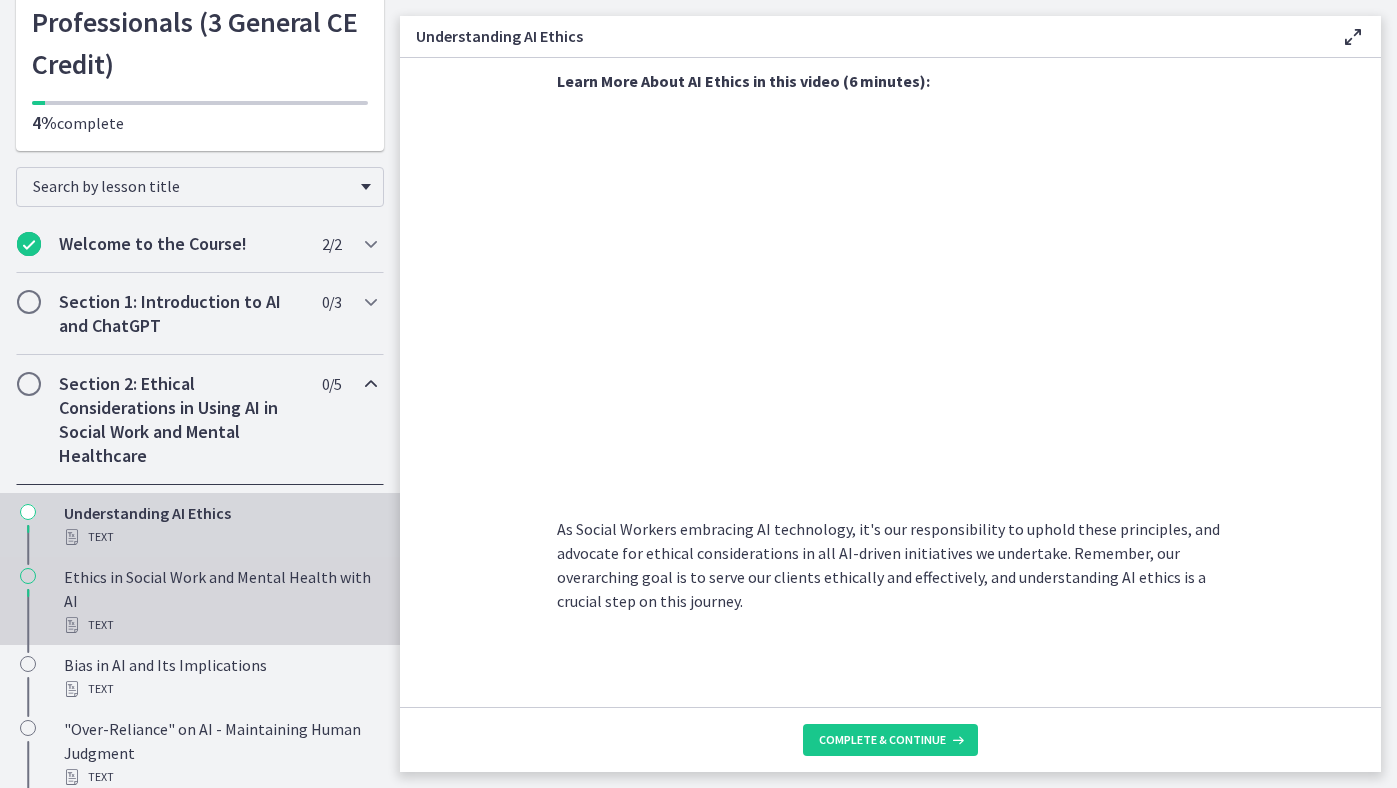 click on "Text" at bounding box center (220, 625) 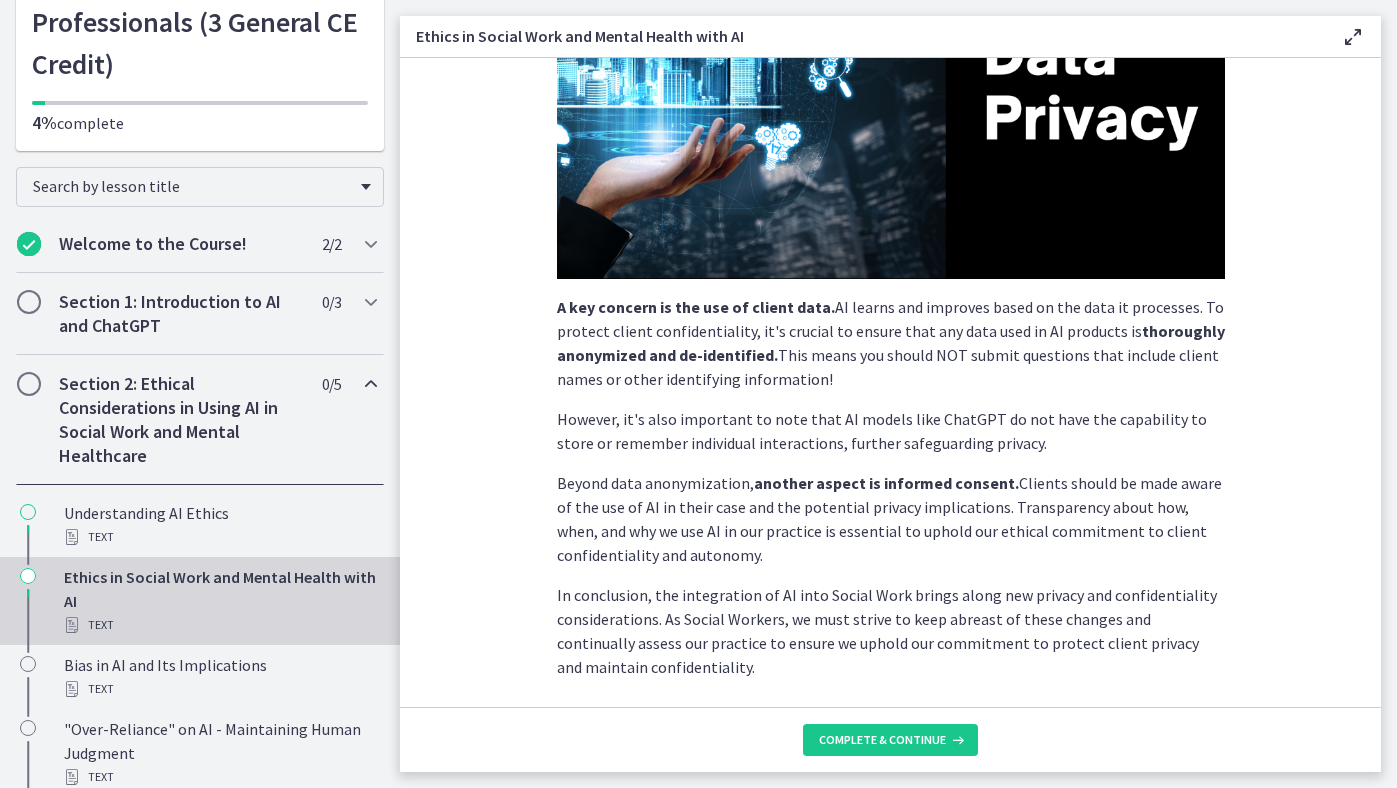 scroll, scrollTop: 455, scrollLeft: 0, axis: vertical 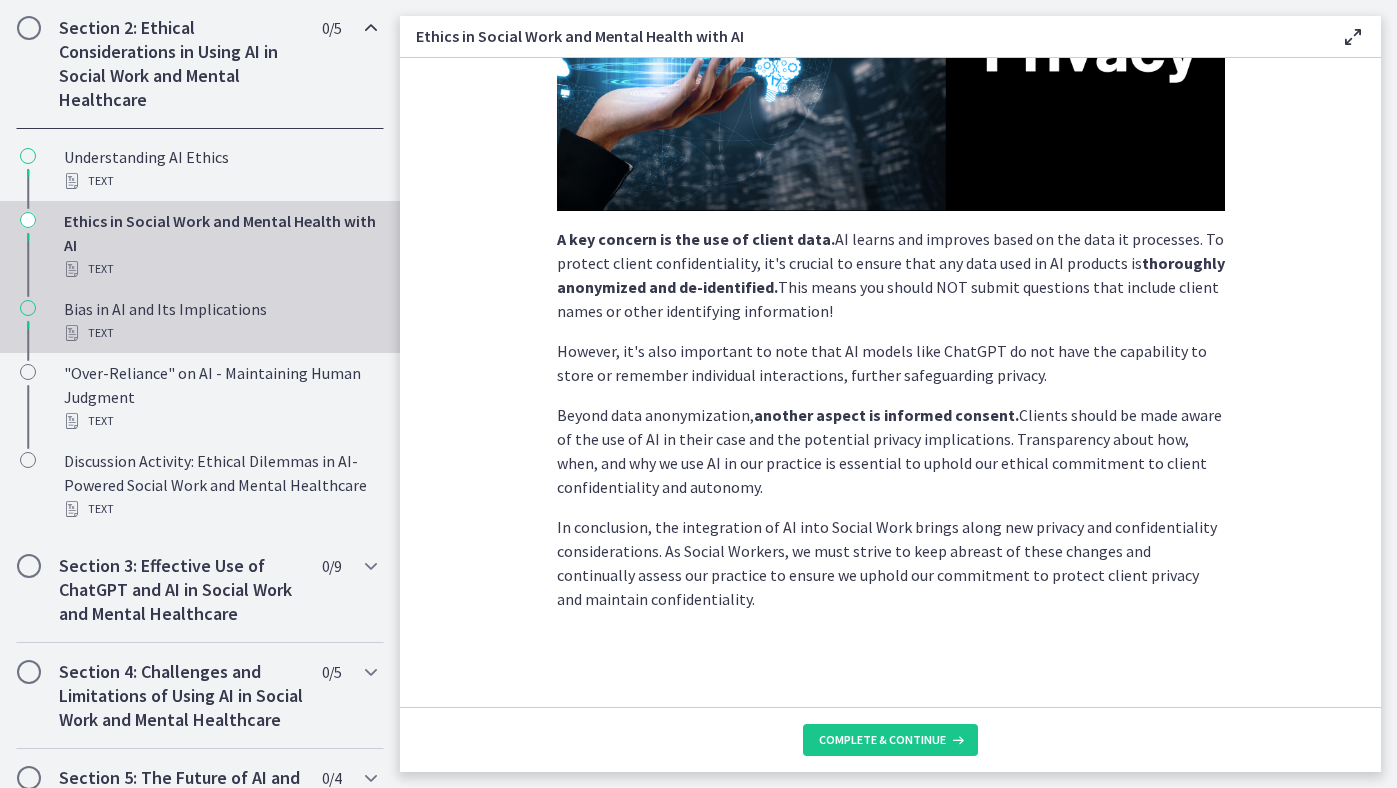 click on "Text" at bounding box center [220, 333] 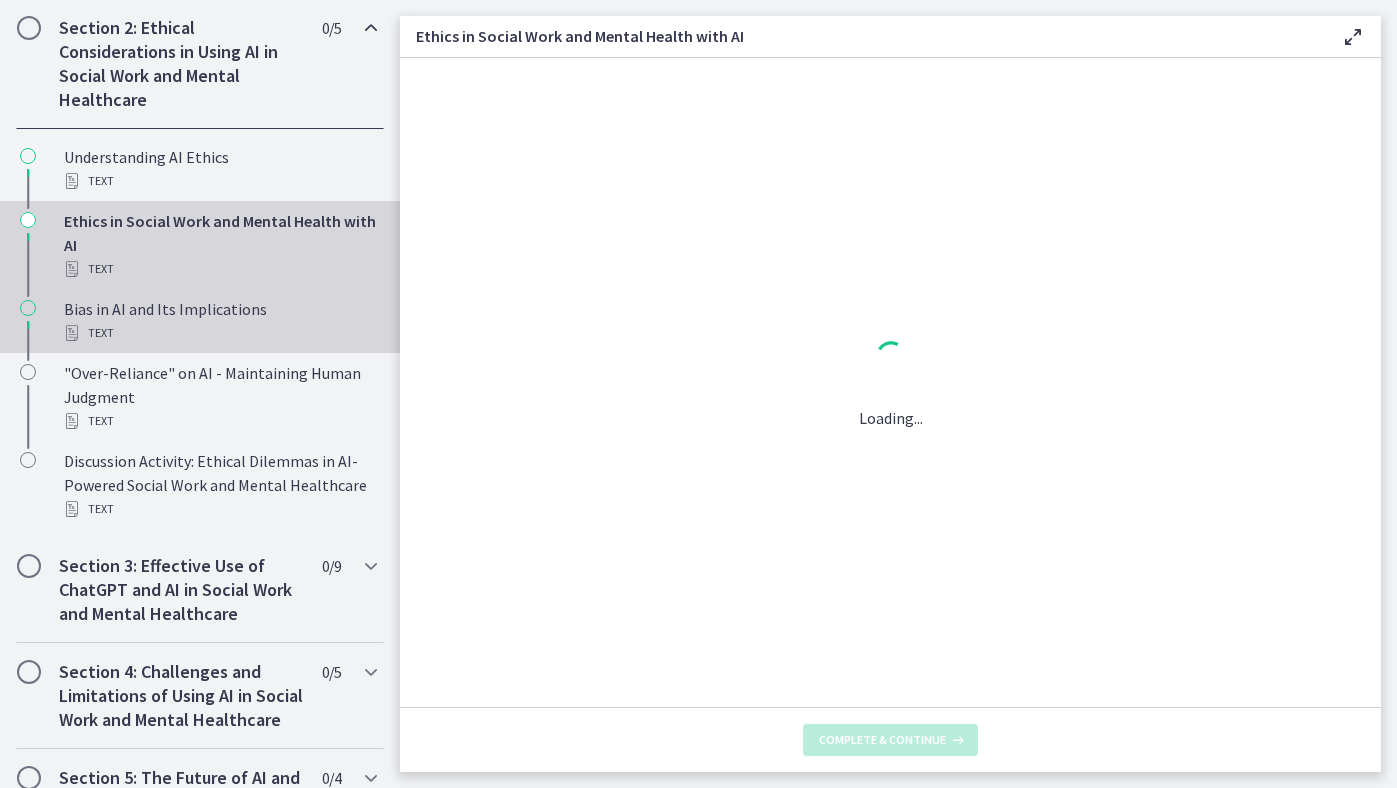 scroll, scrollTop: 0, scrollLeft: 0, axis: both 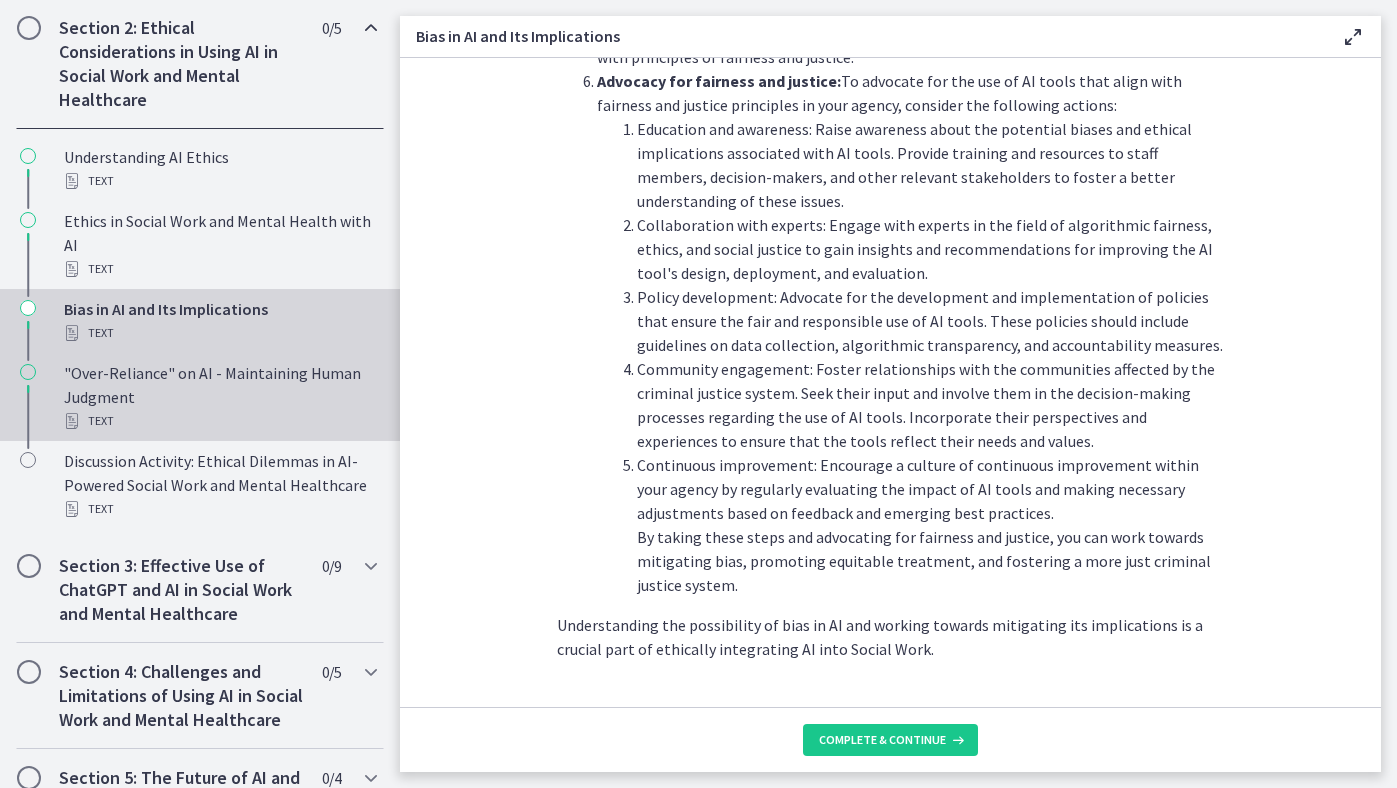 click on ""Over-Reliance" on AI - Maintaining Human Judgment
Text" at bounding box center (220, 397) 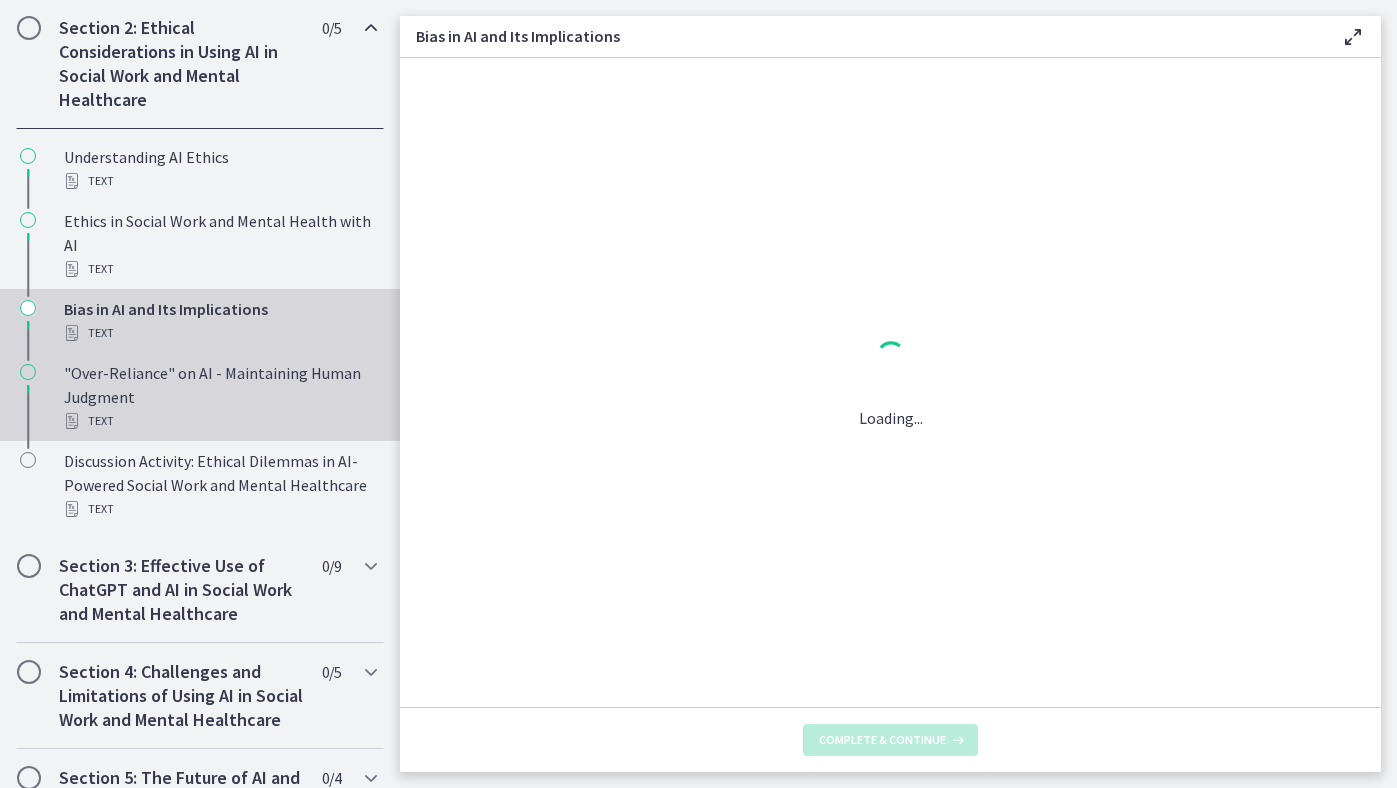 scroll, scrollTop: 0, scrollLeft: 0, axis: both 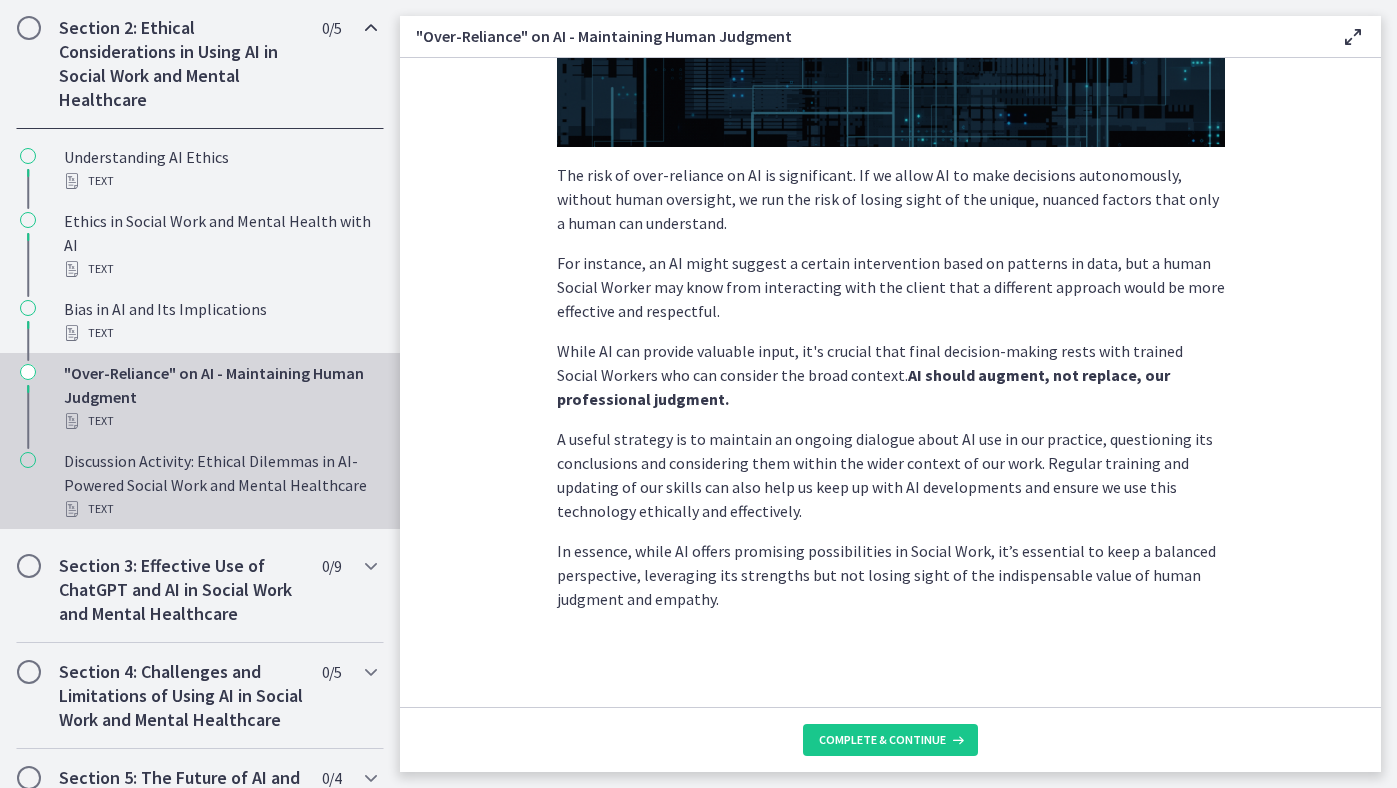 click on "Discussion Activity: Ethical Dilemmas in AI-Powered Social Work and Mental Healthcare
Text" at bounding box center (220, 485) 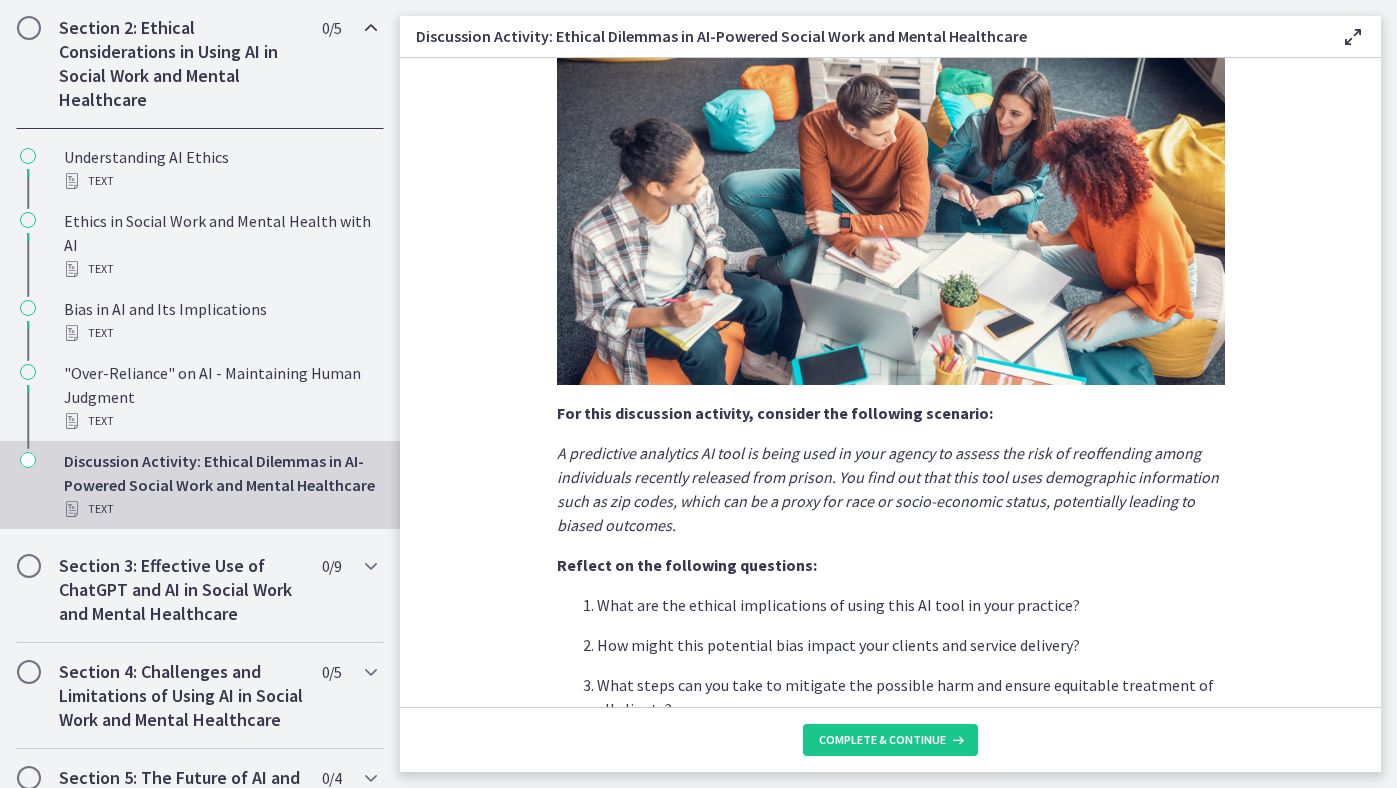 scroll, scrollTop: 455, scrollLeft: 0, axis: vertical 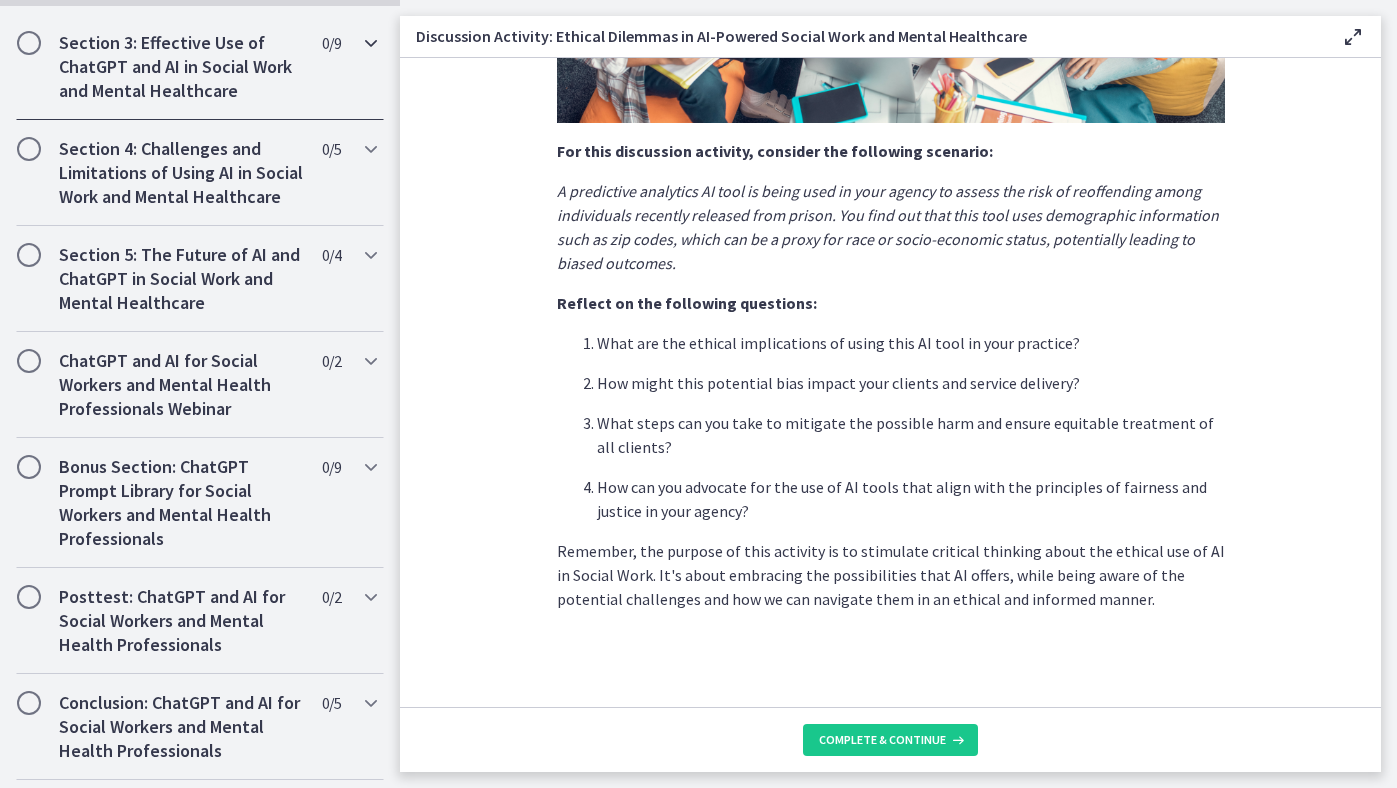 click on "Section 3: Effective Use of ChatGPT and AI in Social Work and Mental Healthcare" at bounding box center [181, 67] 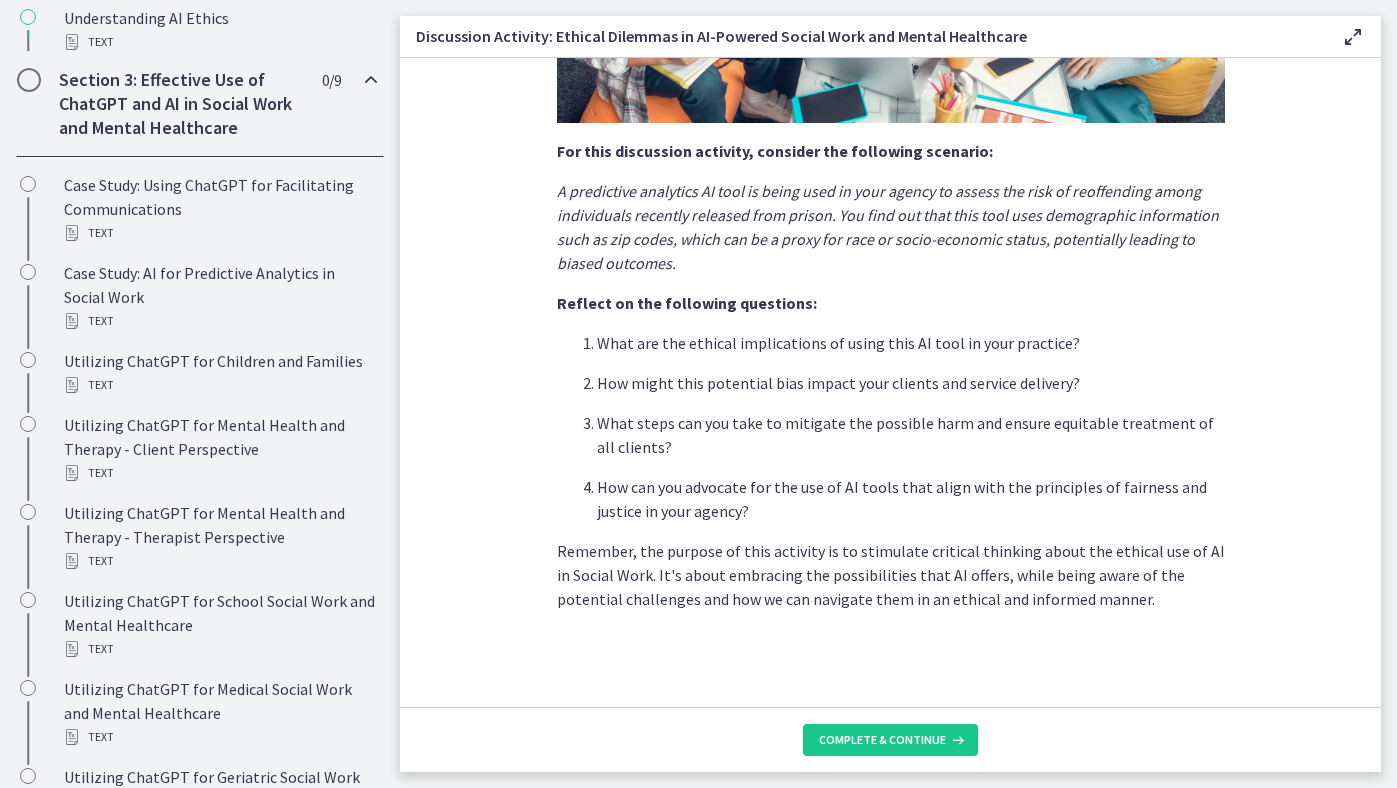 scroll, scrollTop: 702, scrollLeft: 0, axis: vertical 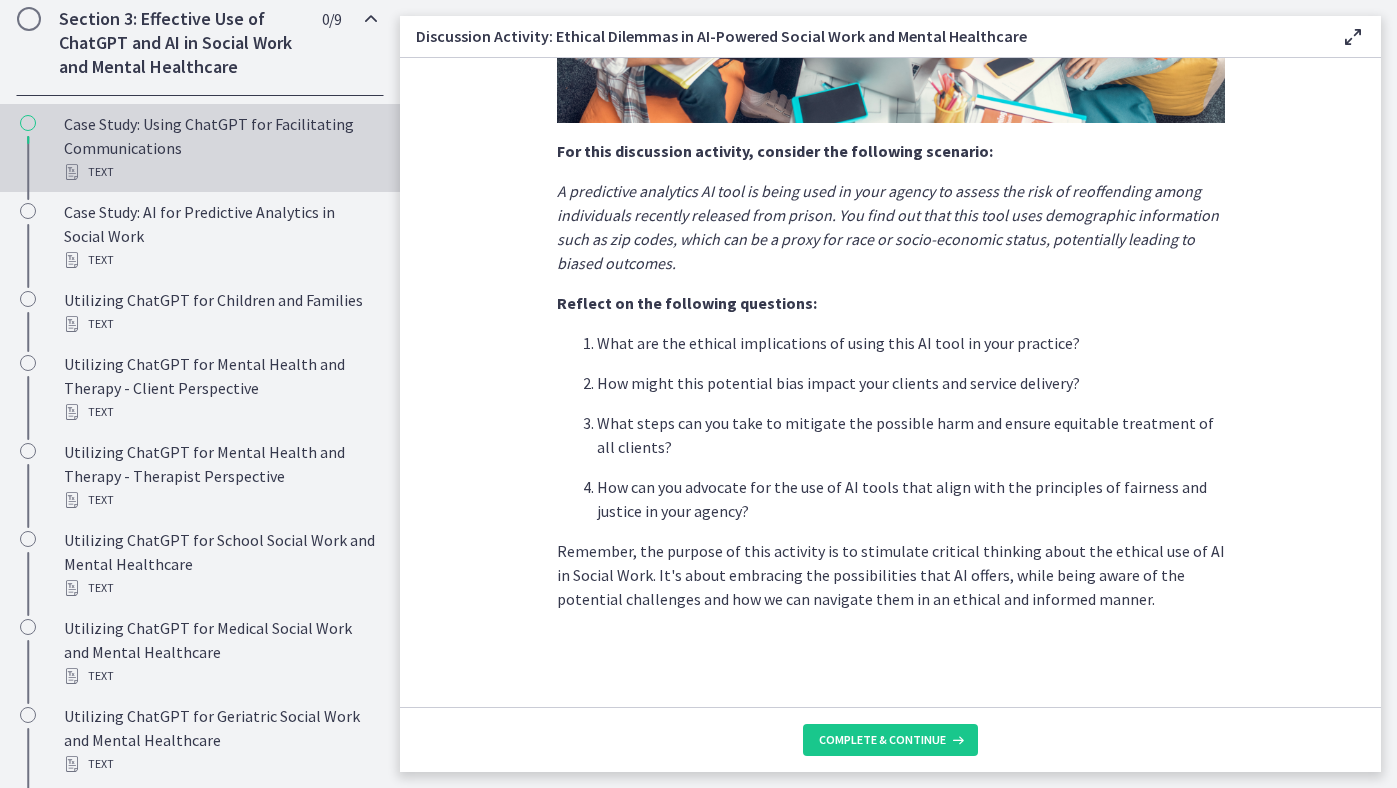 click on "Case Study: Using ChatGPT for Facilitating Communications
Text" at bounding box center (220, 148) 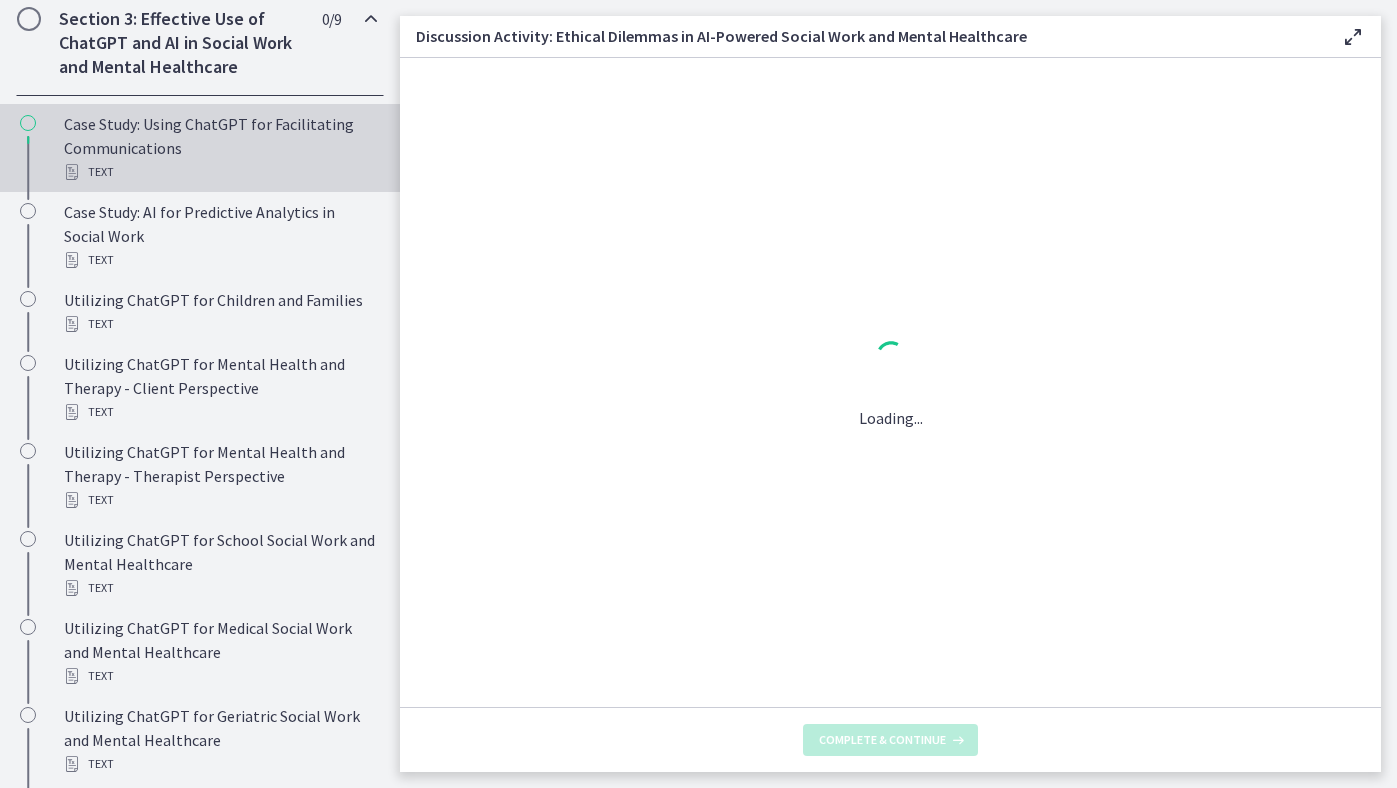 scroll, scrollTop: 0, scrollLeft: 0, axis: both 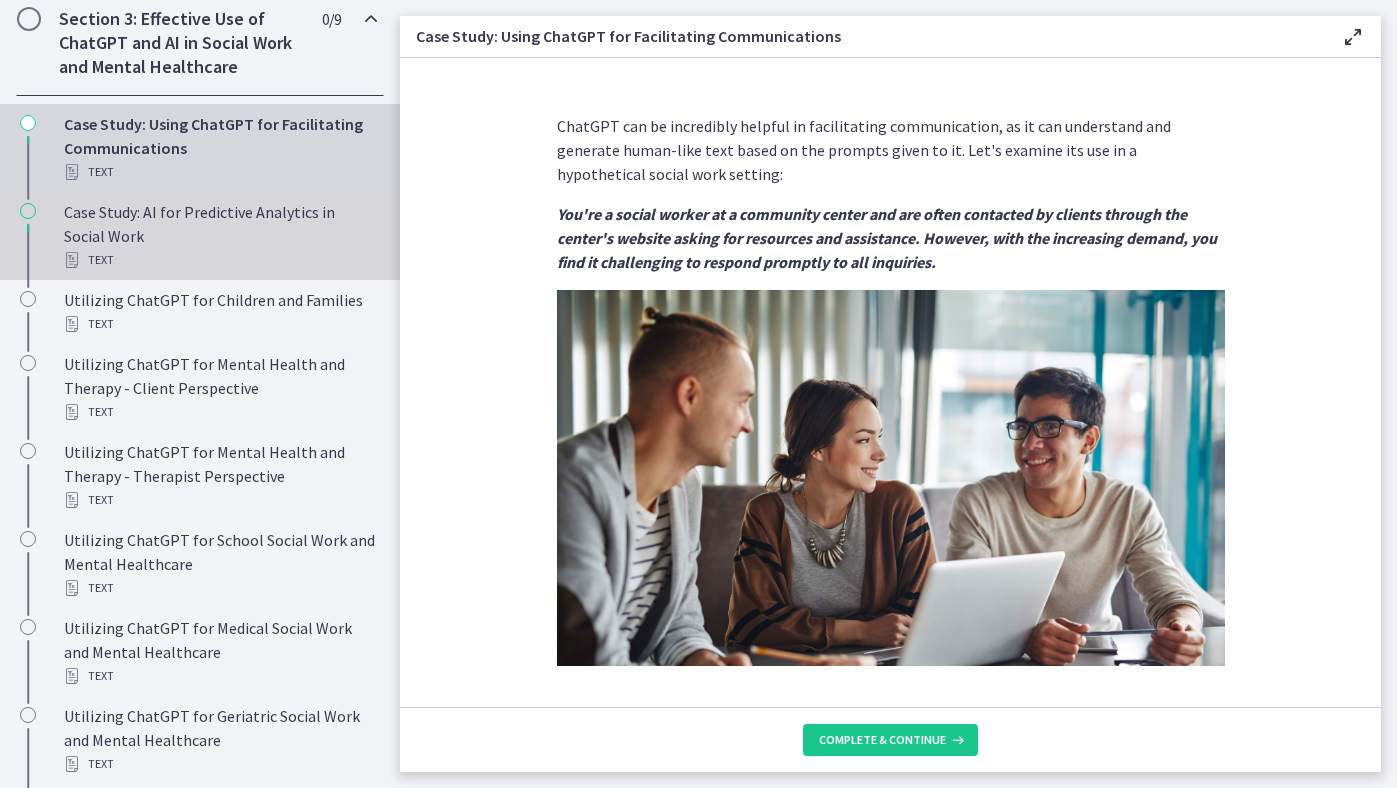 click on "Text" at bounding box center (220, 260) 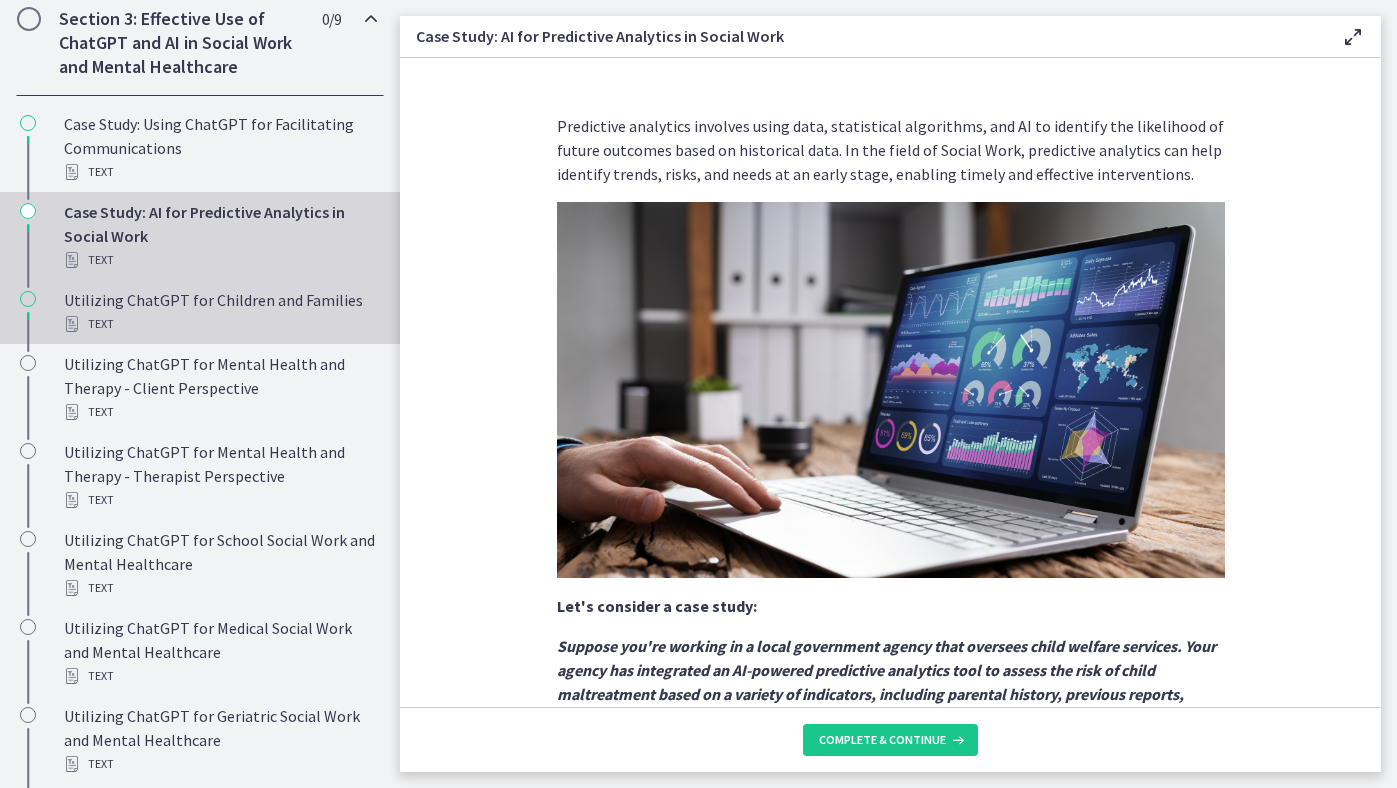 click on "Text" at bounding box center (220, 324) 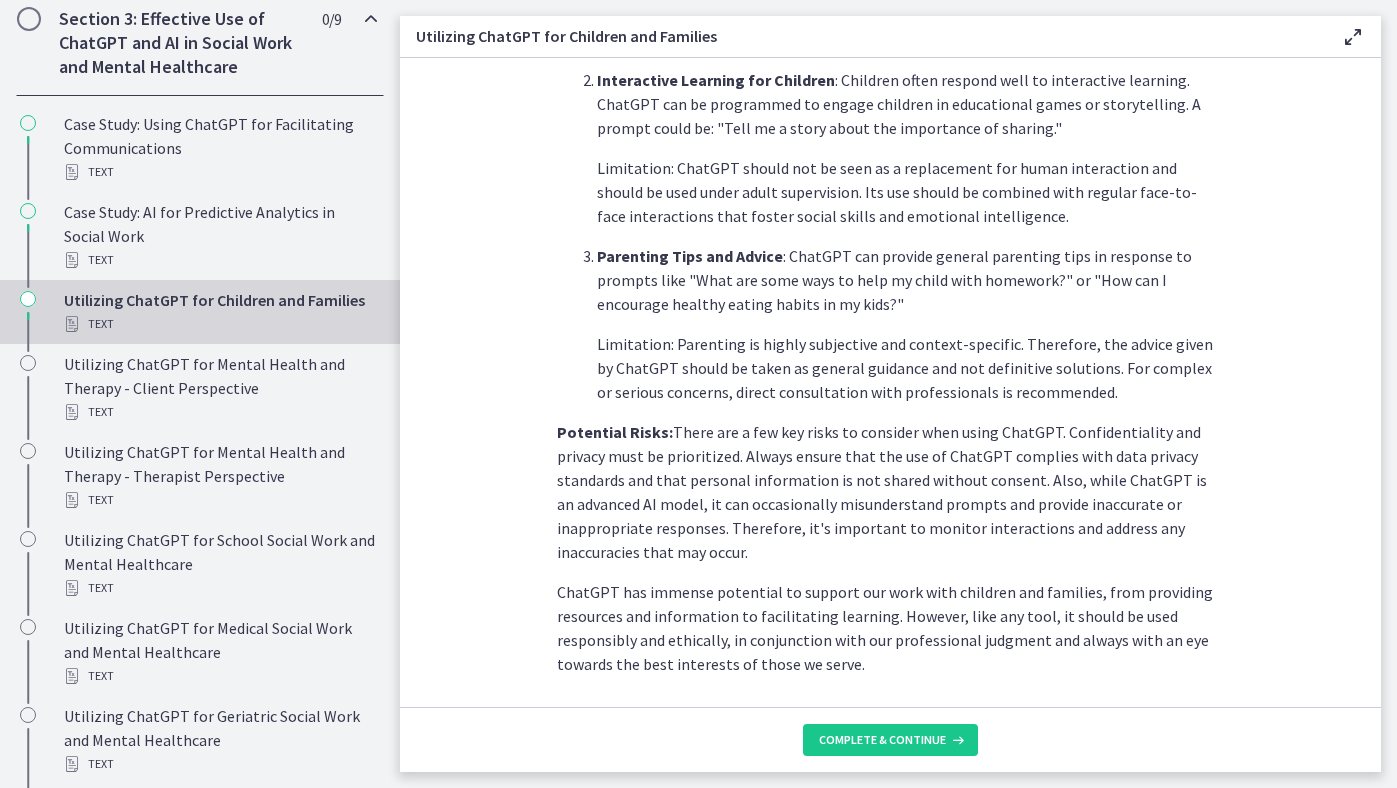 scroll, scrollTop: 831, scrollLeft: 0, axis: vertical 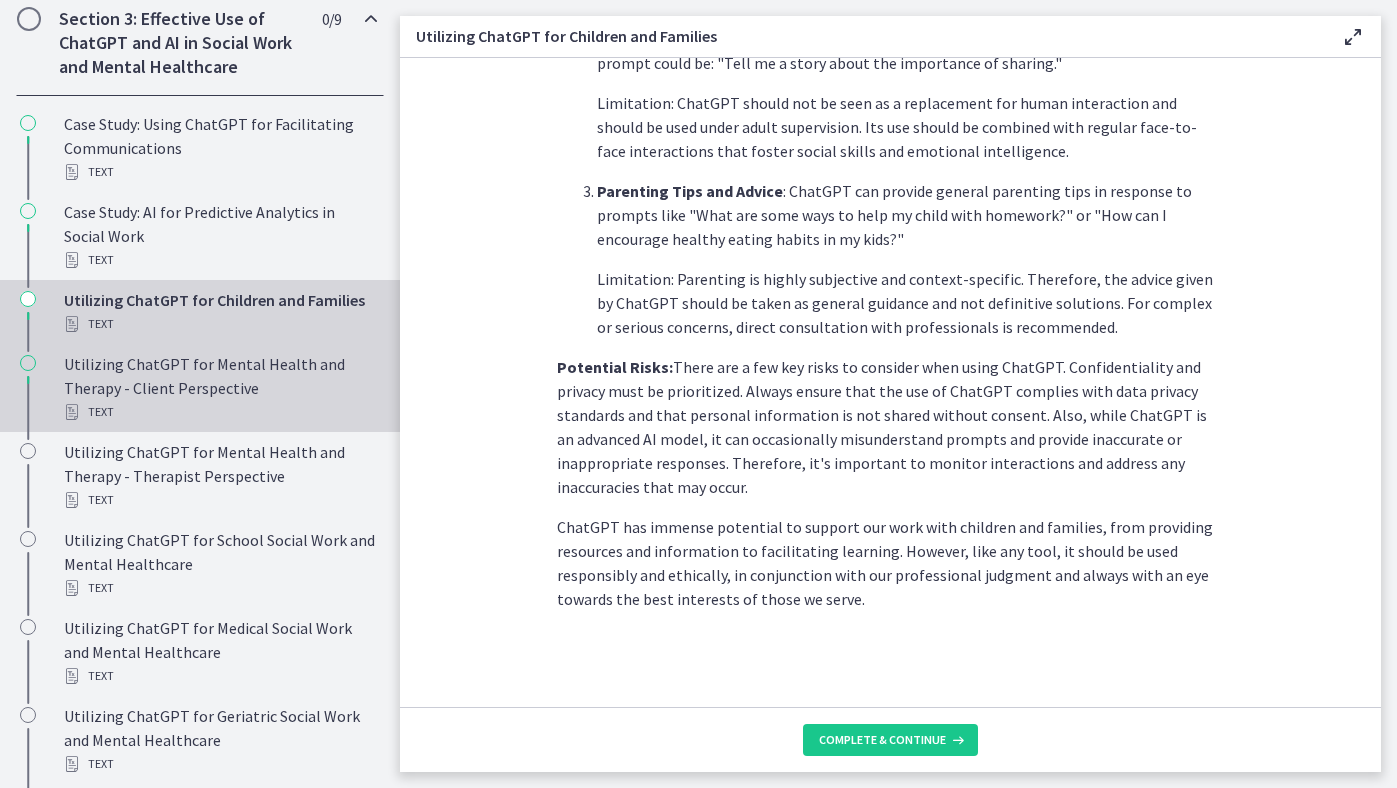 click on "Text" at bounding box center [220, 412] 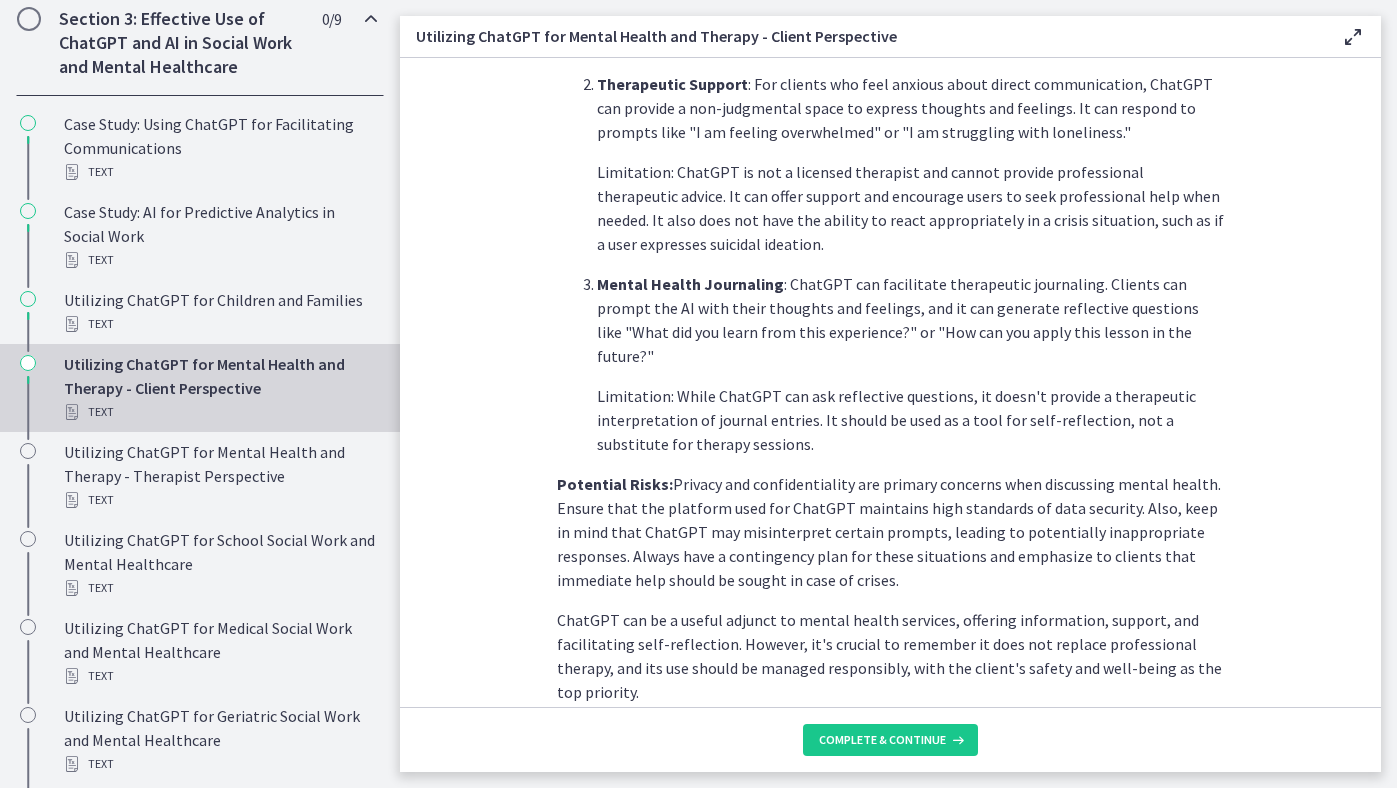 scroll, scrollTop: 791, scrollLeft: 0, axis: vertical 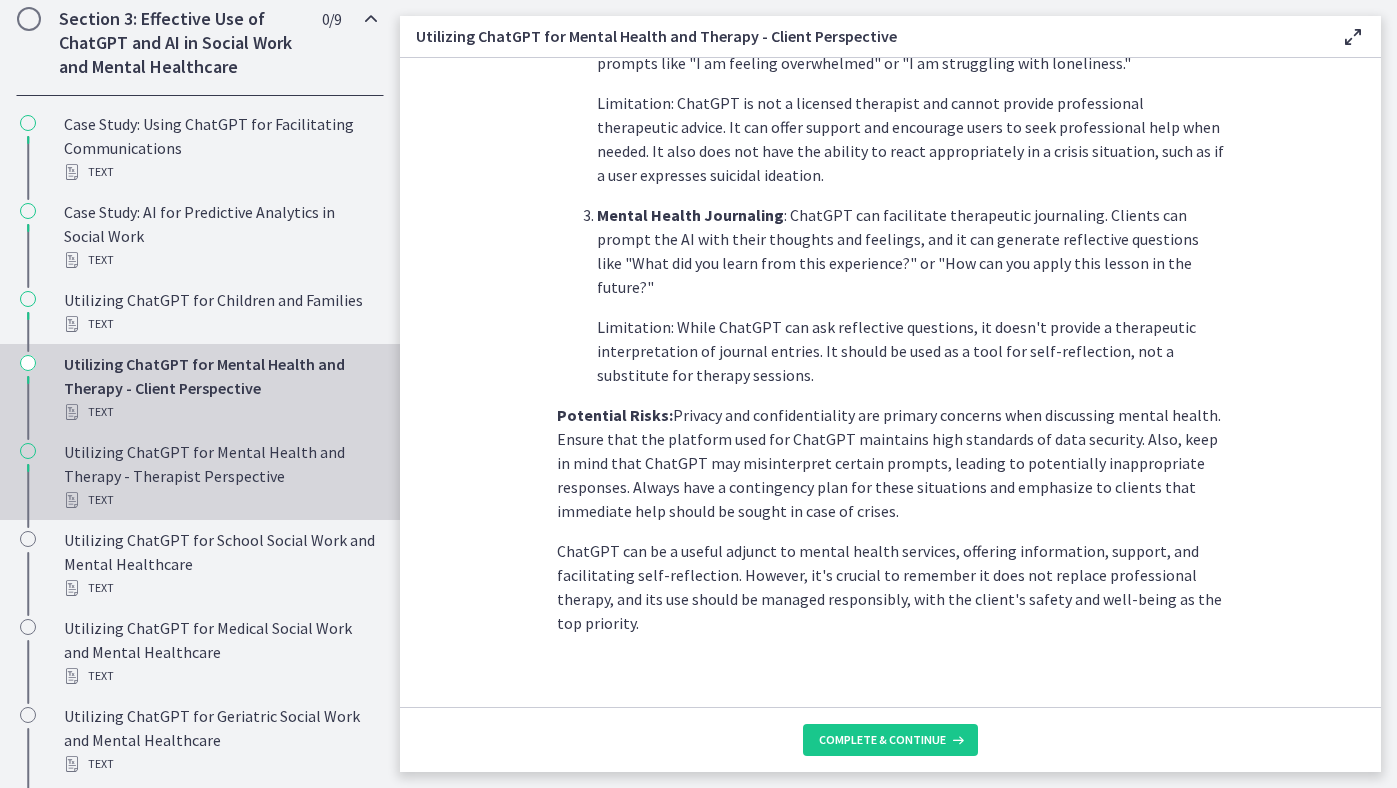 click on "Text" at bounding box center (220, 500) 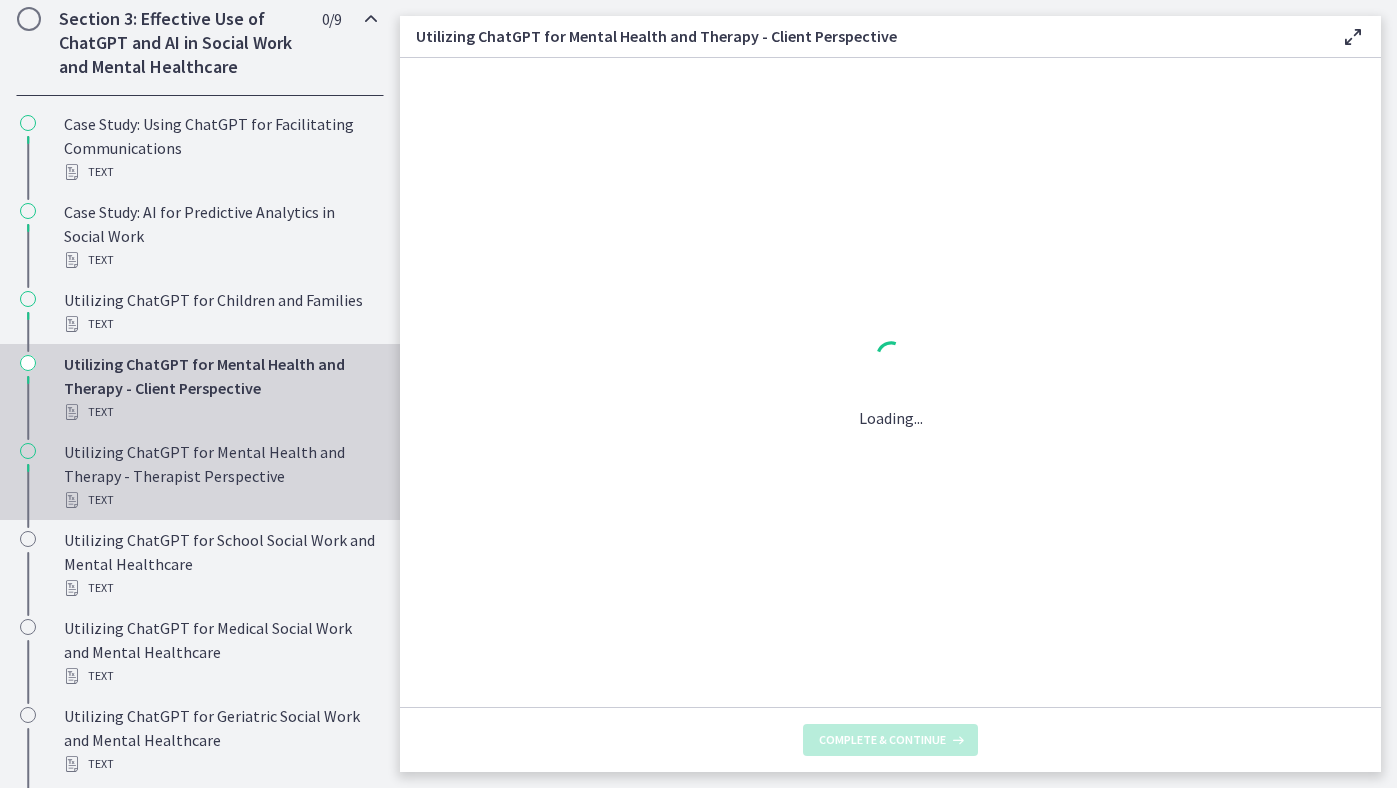 scroll, scrollTop: 0, scrollLeft: 0, axis: both 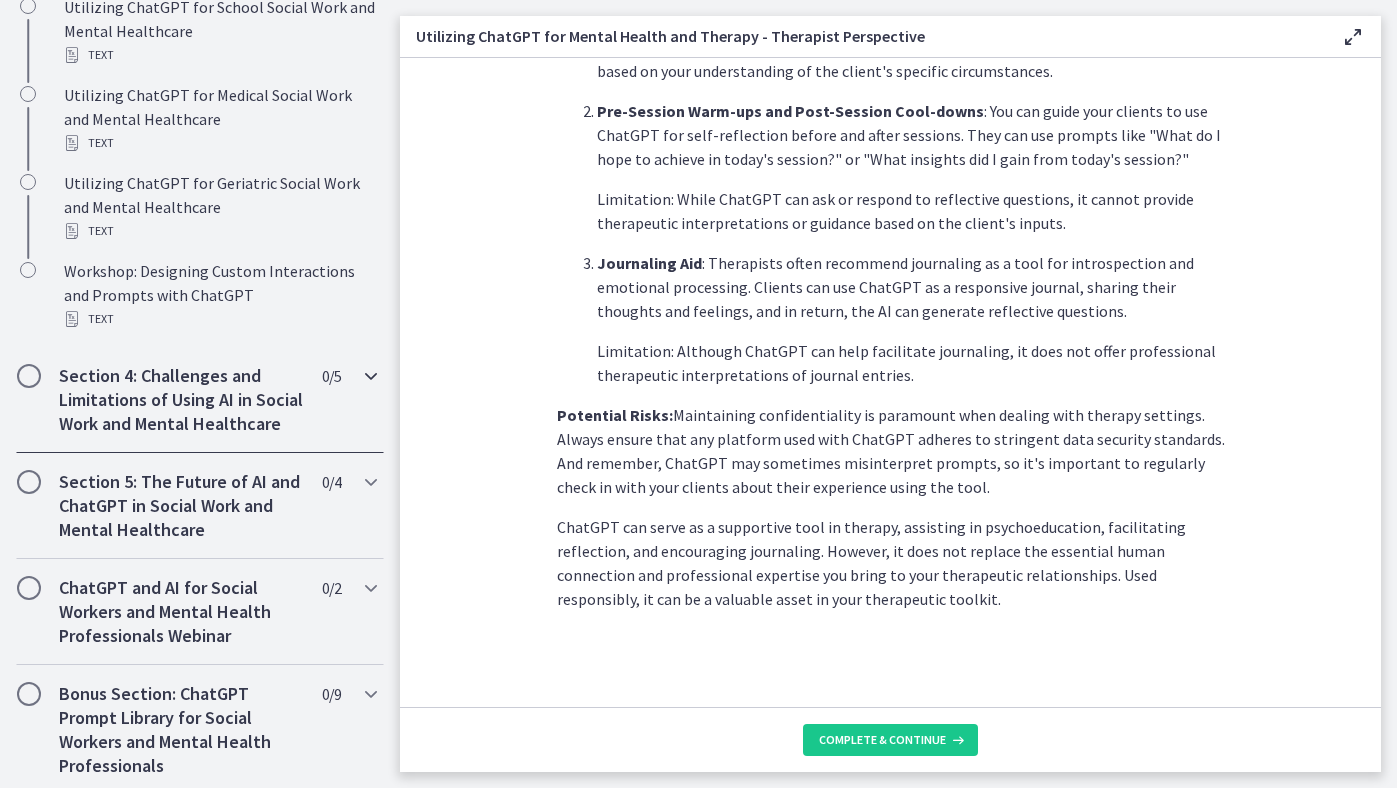 click on "Section 4: Challenges and Limitations of Using AI in Social Work and Mental Healthcare" at bounding box center [181, 400] 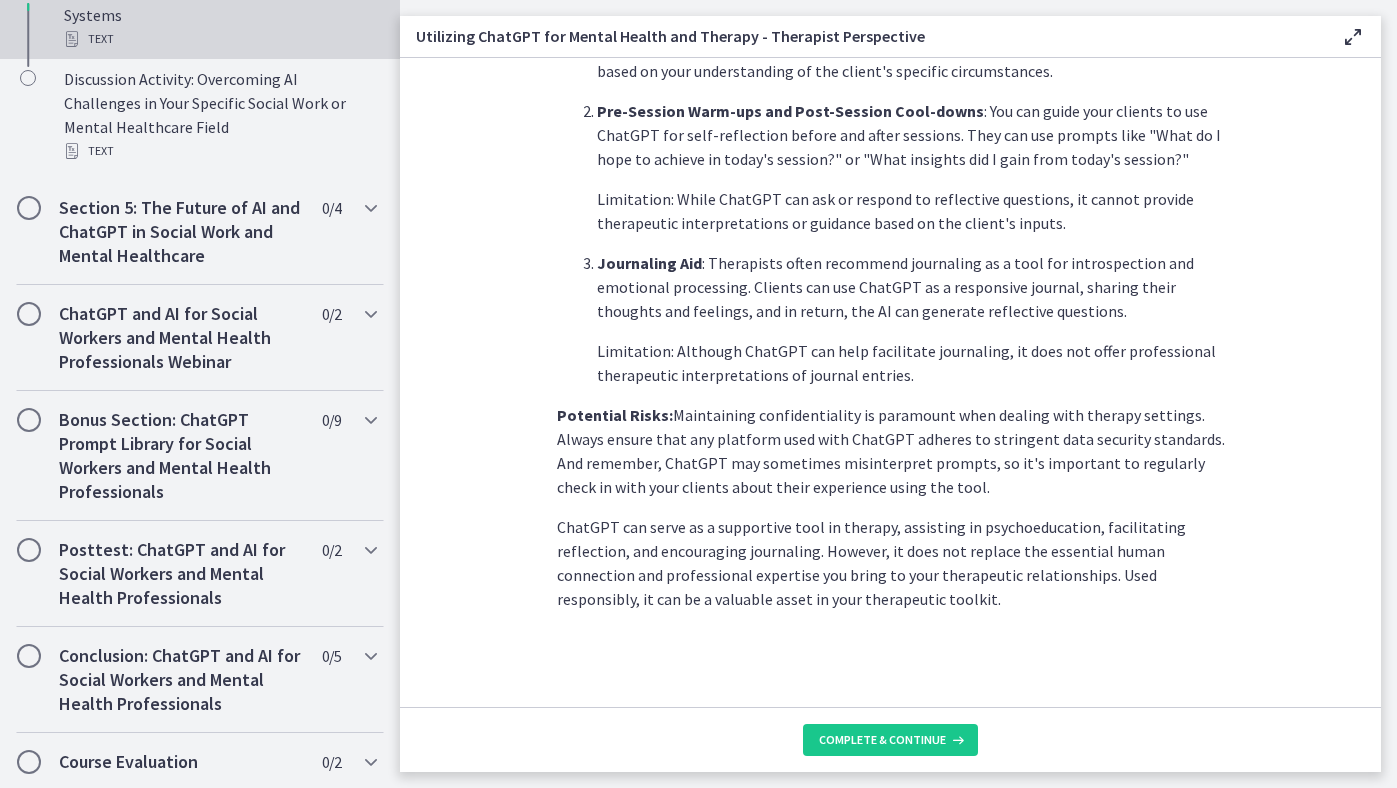 scroll, scrollTop: 1160, scrollLeft: 0, axis: vertical 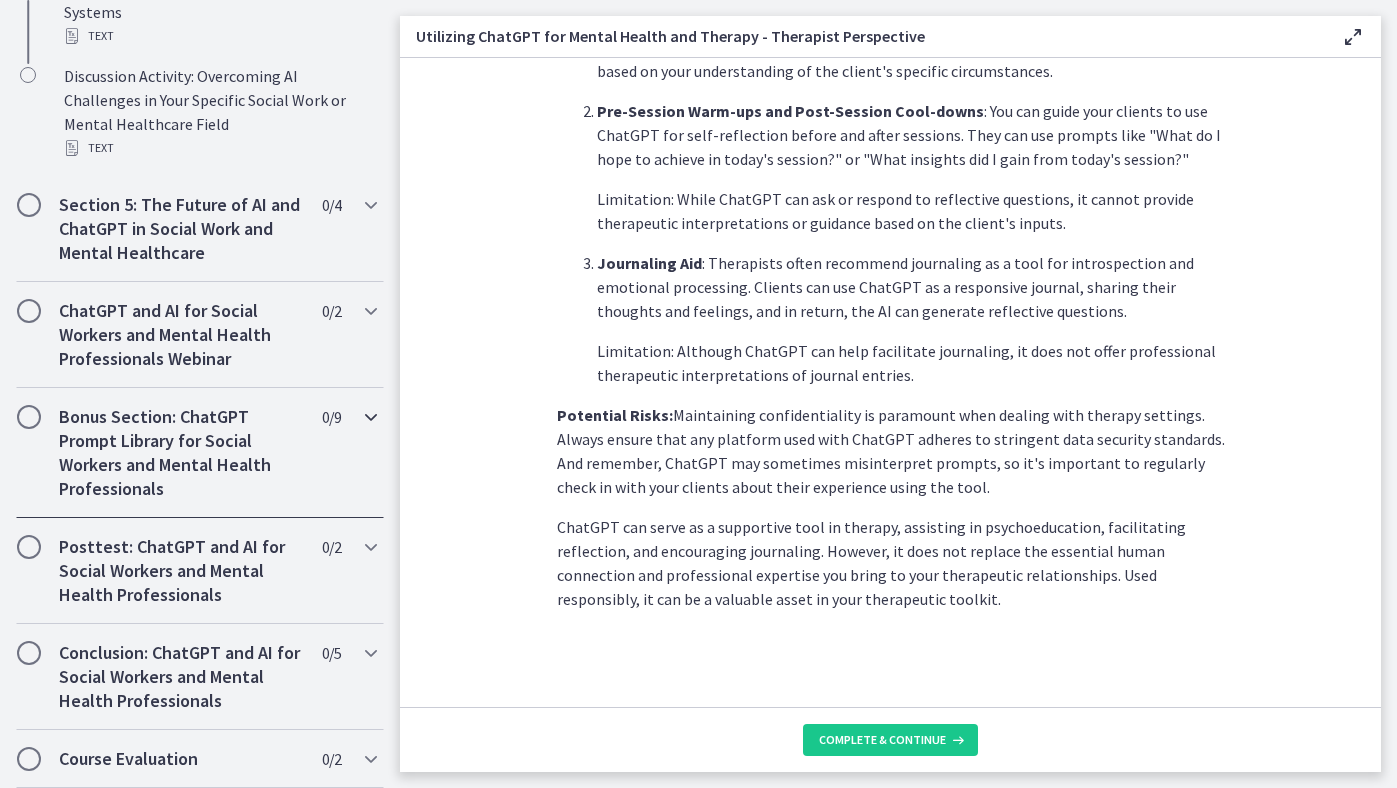 click on "Bonus Section: ChatGPT Prompt Library for Social Workers and Mental Health Professionals" at bounding box center (181, 453) 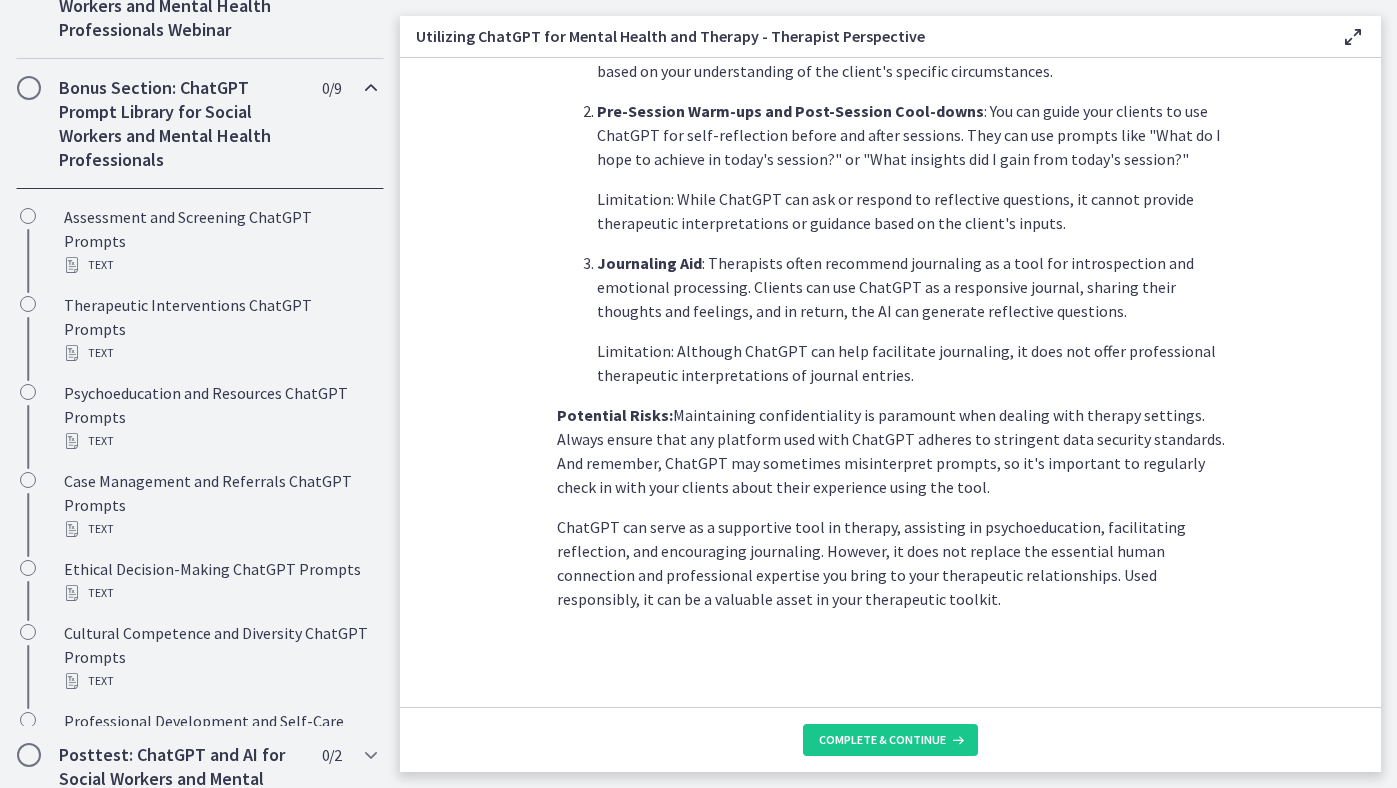 scroll, scrollTop: 1153, scrollLeft: 0, axis: vertical 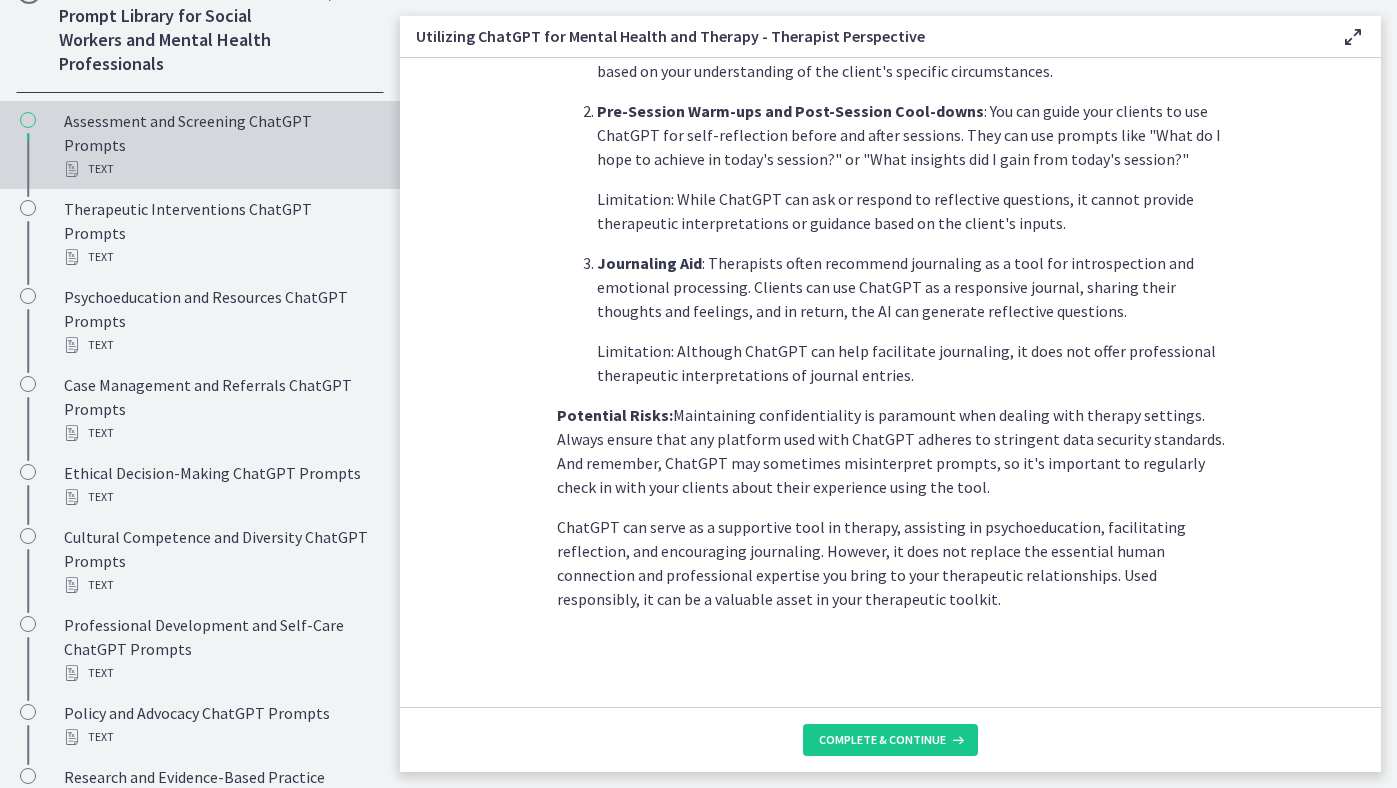 click on "Text" at bounding box center (220, 169) 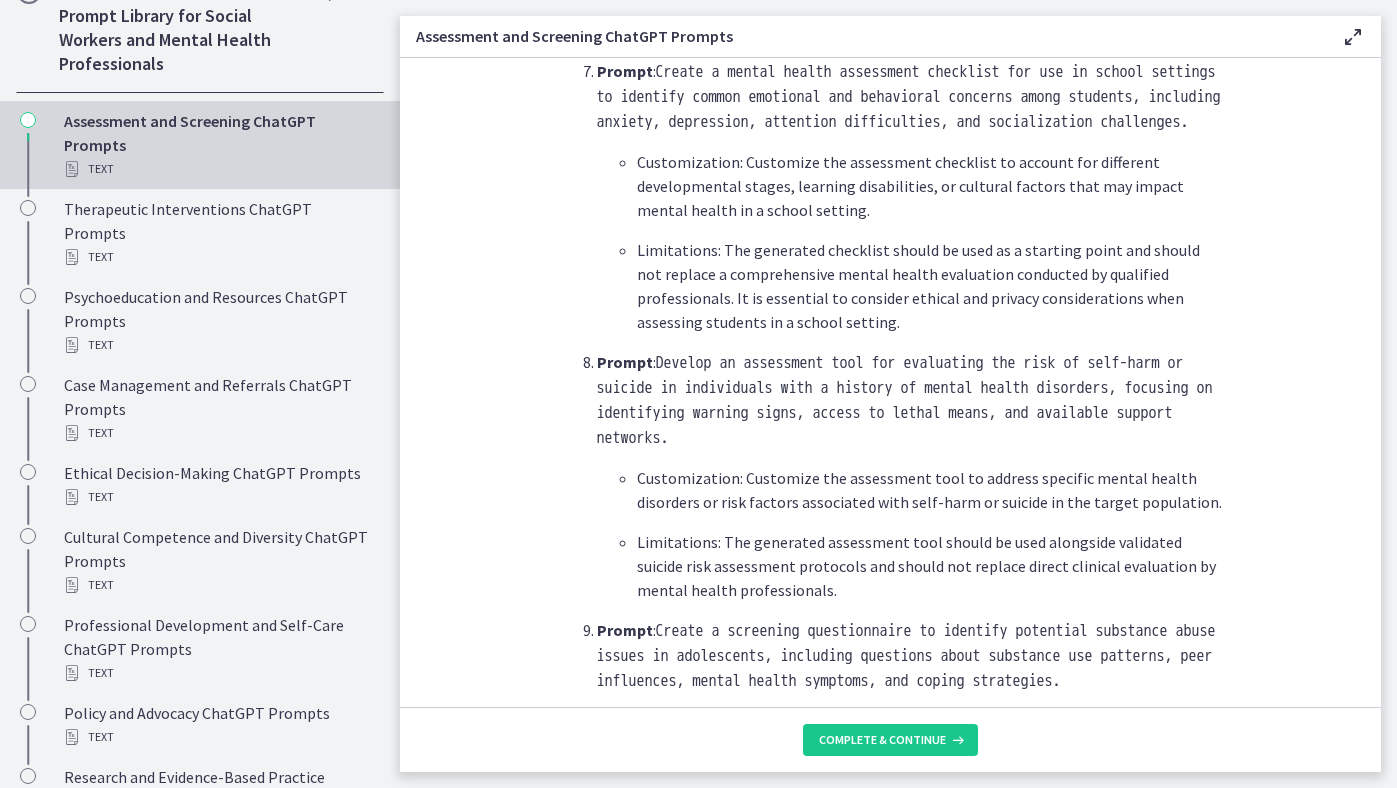 scroll, scrollTop: 2309, scrollLeft: 0, axis: vertical 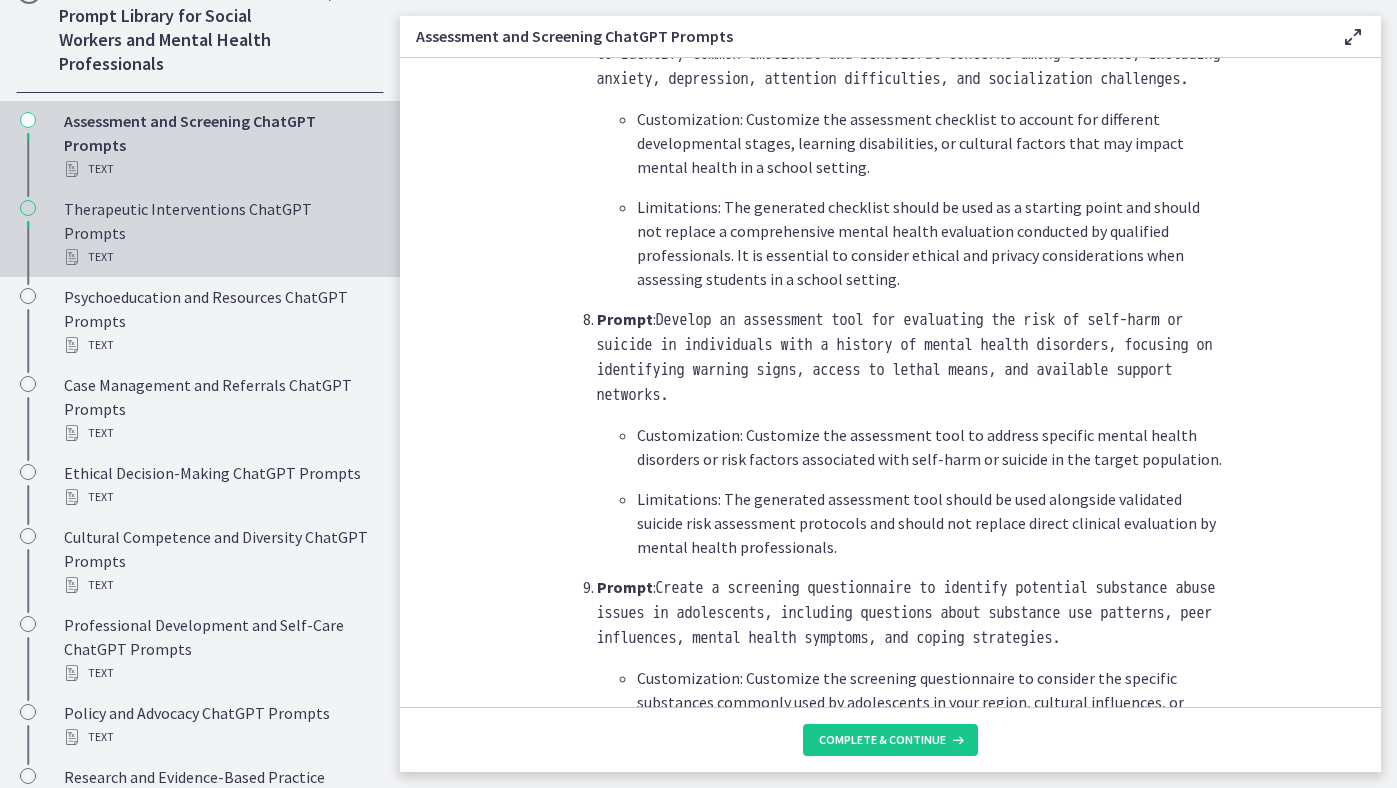click on "Text" at bounding box center [220, 257] 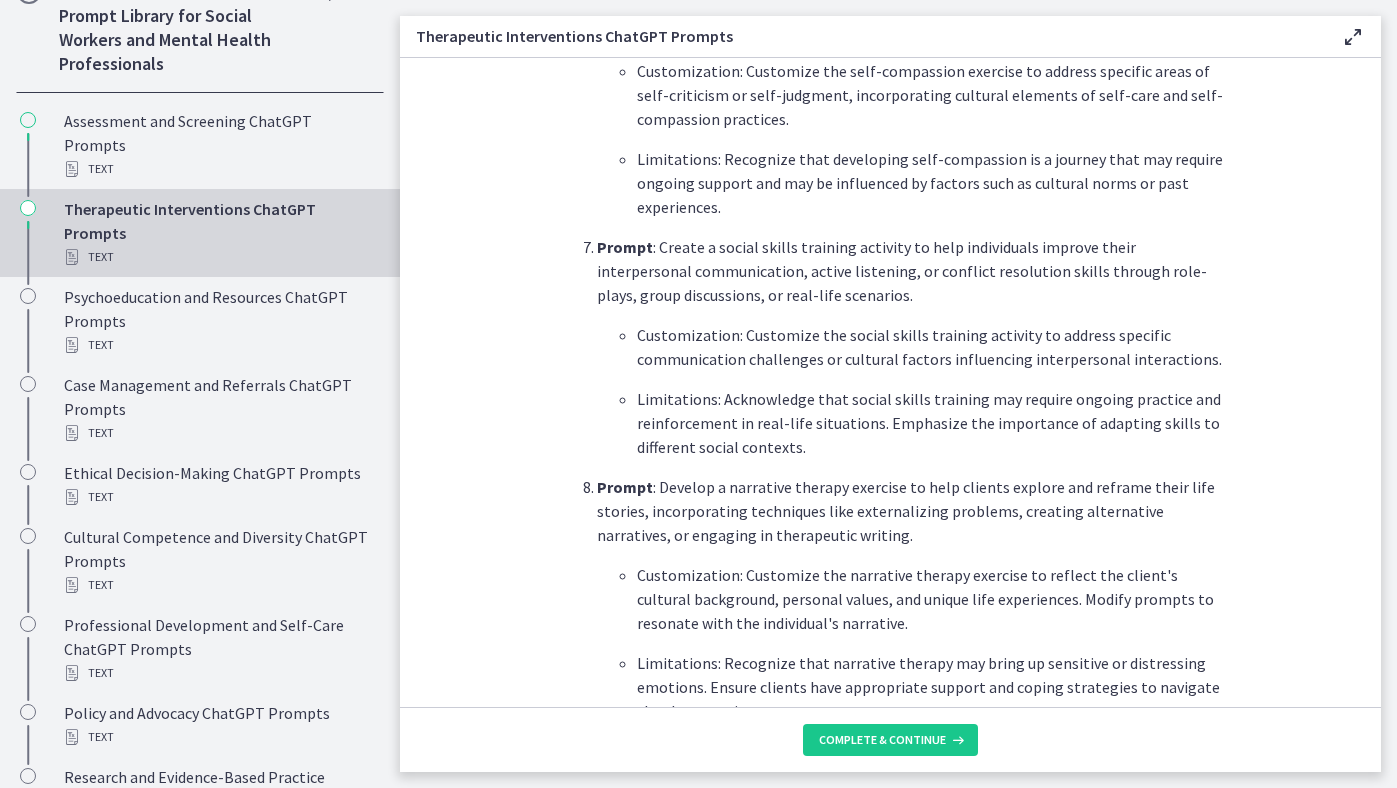 scroll, scrollTop: 2005, scrollLeft: 0, axis: vertical 